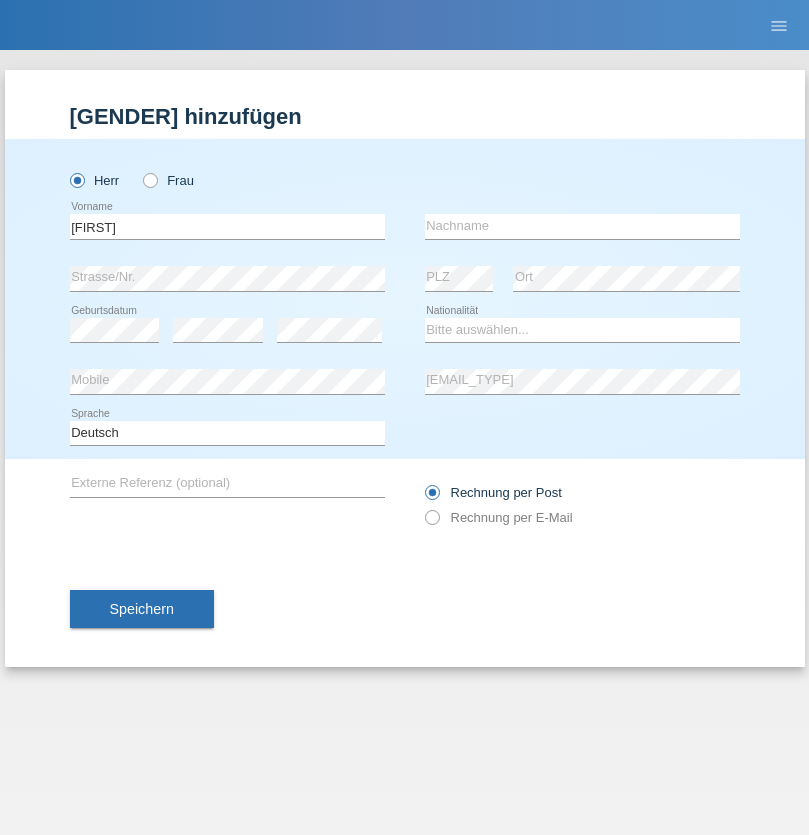 scroll, scrollTop: 0, scrollLeft: 0, axis: both 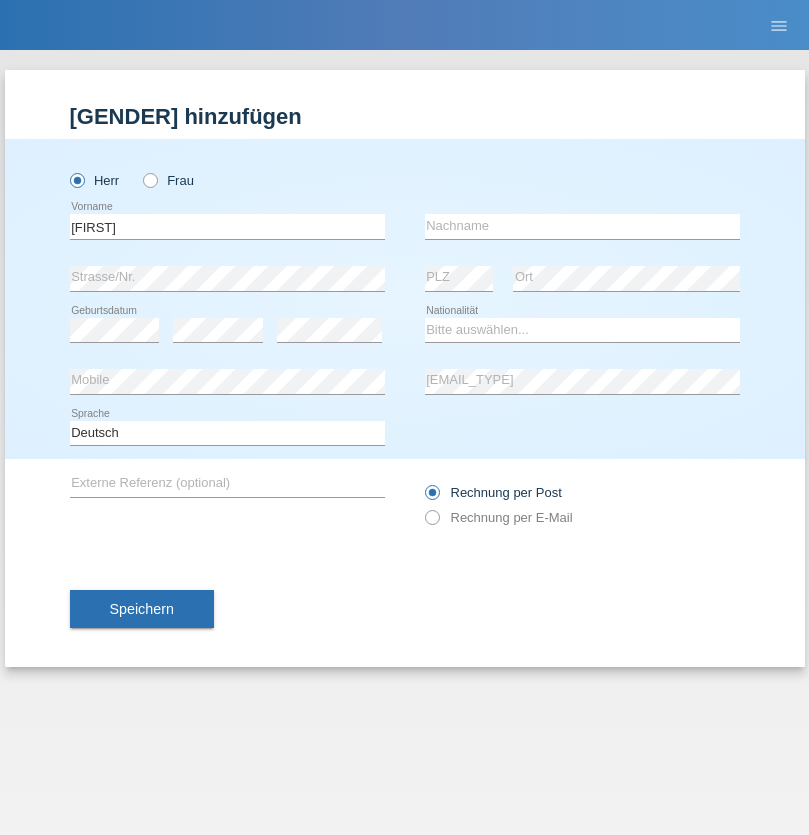 type on "Ibrahim" 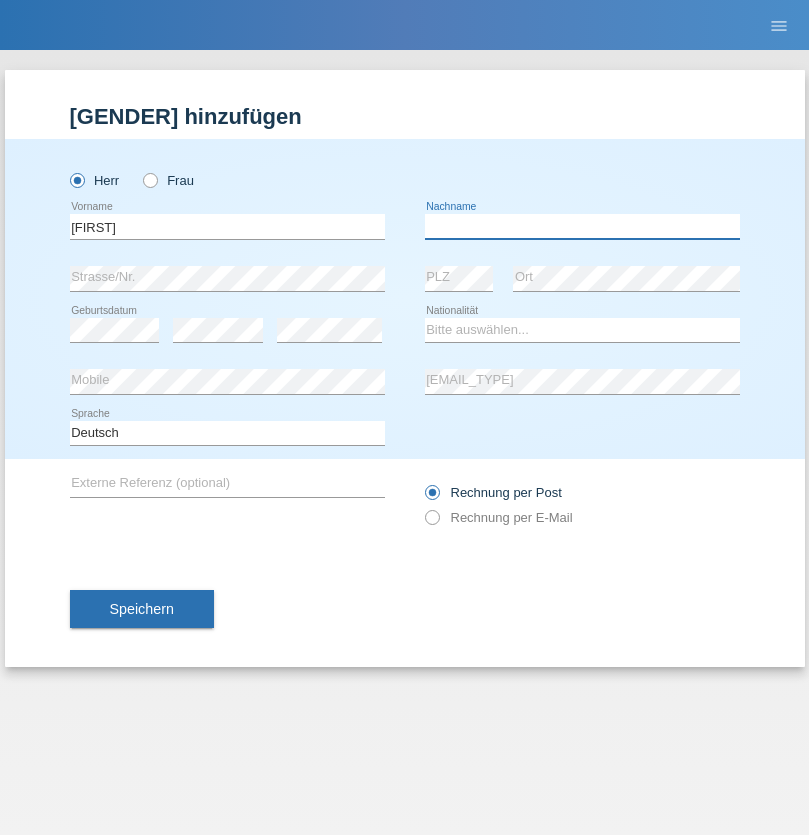 click at bounding box center (582, 226) 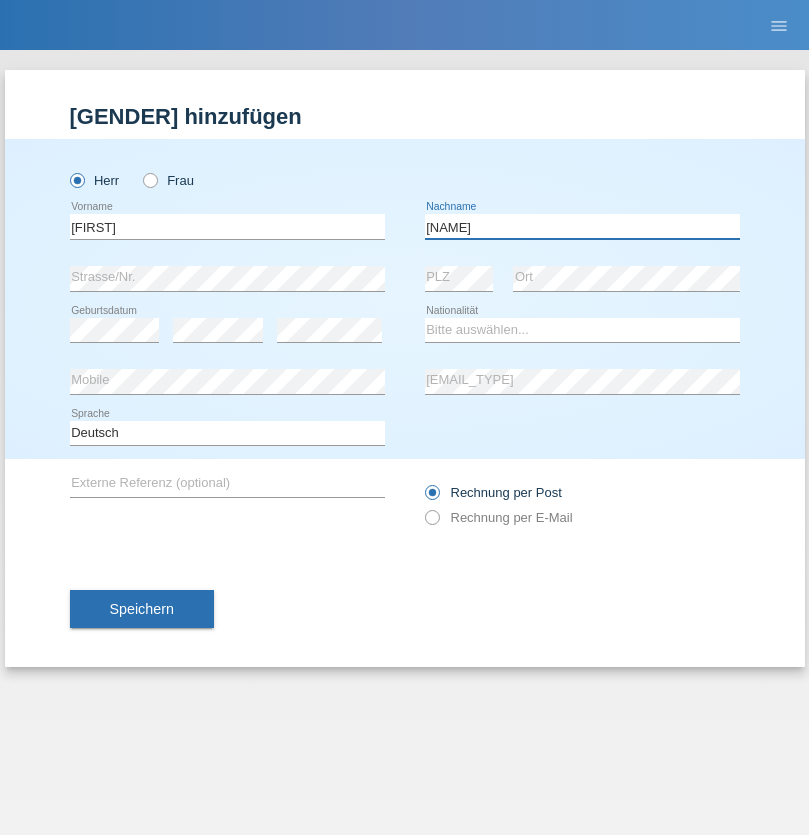 type on "Muja" 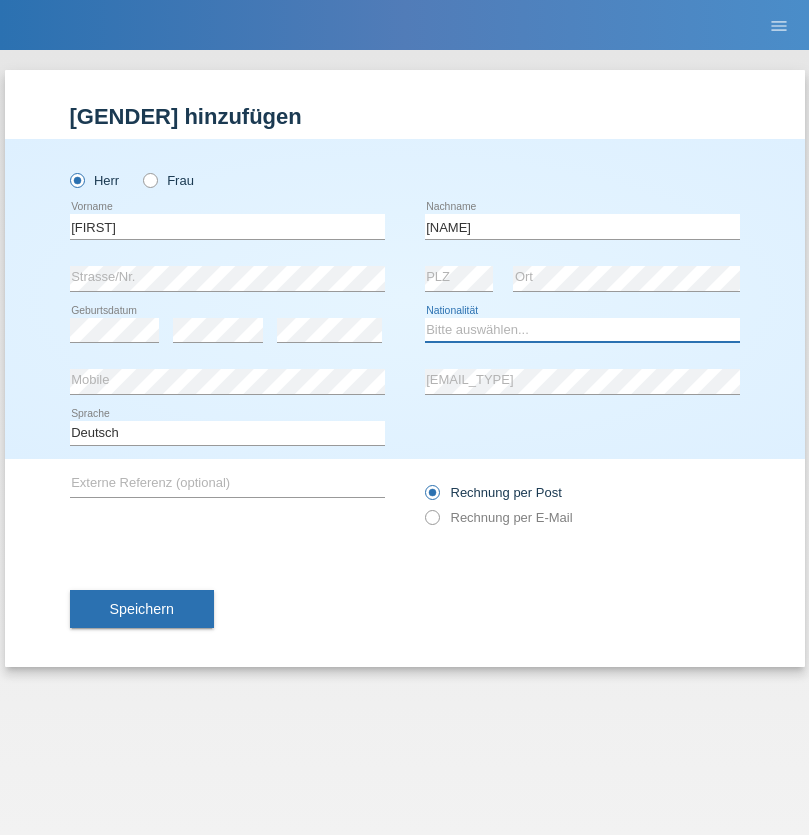 select on "XK" 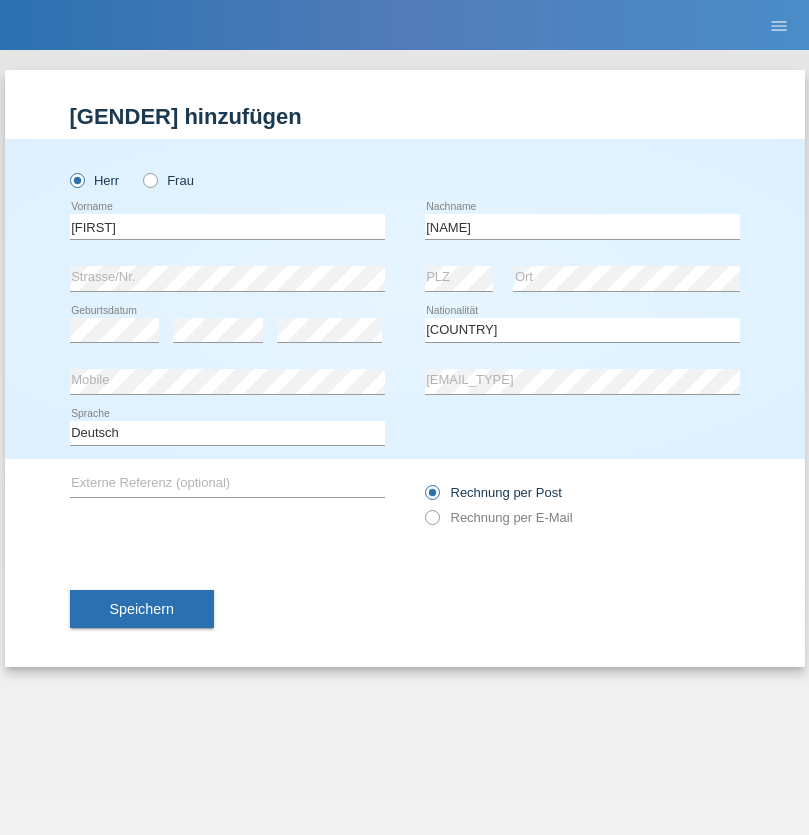select on "C" 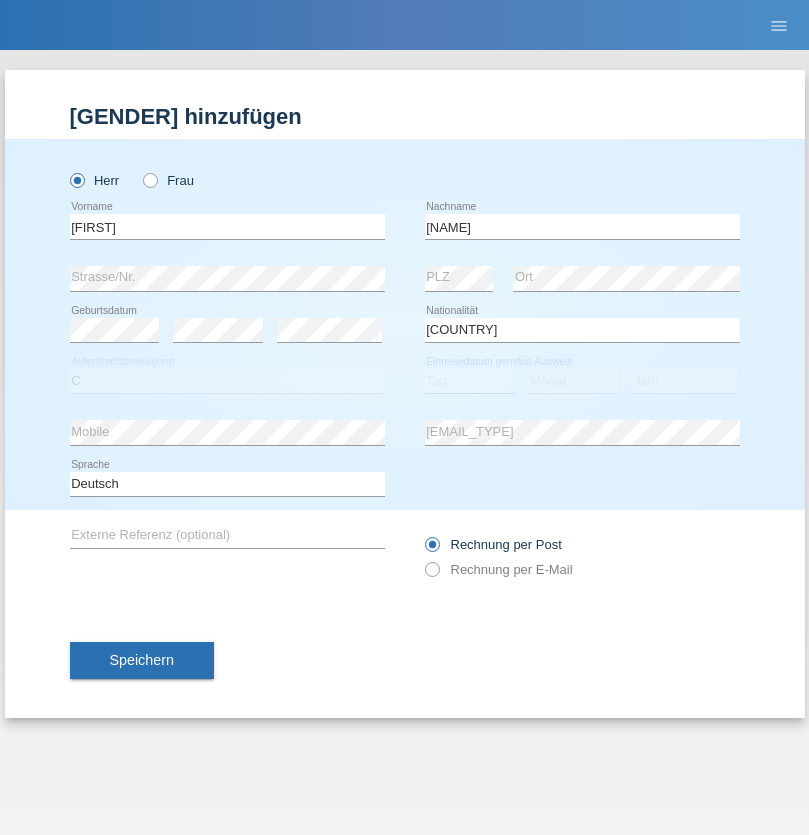 select on "03" 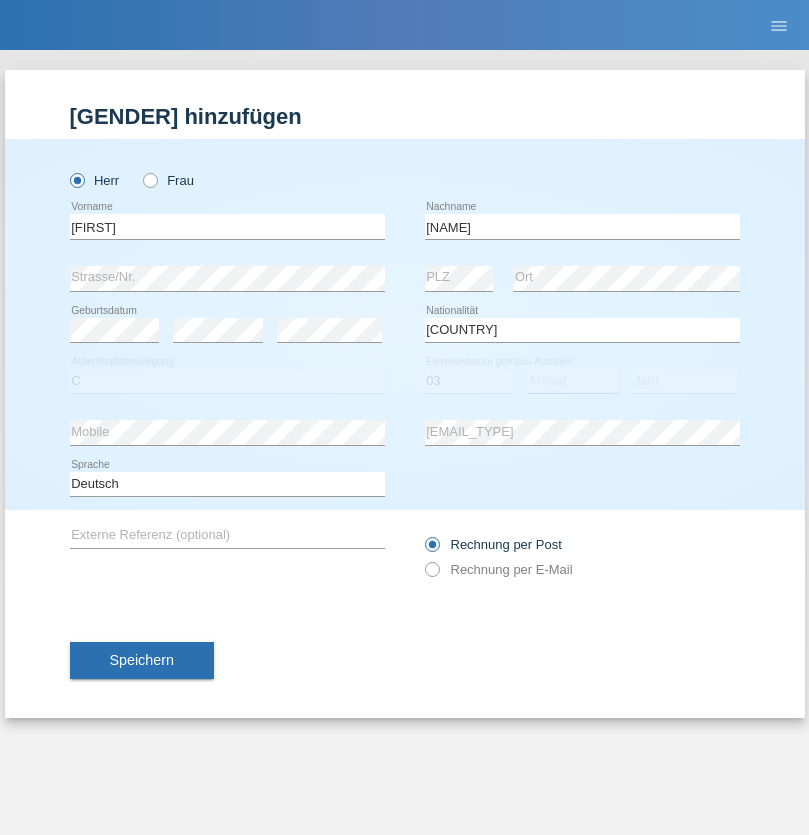 select on "07" 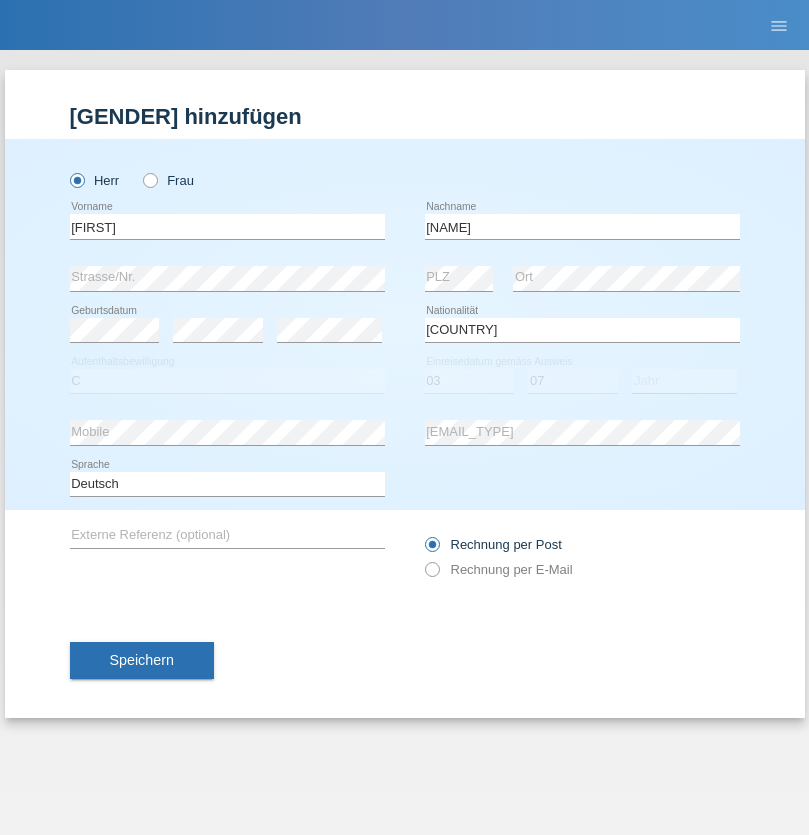 select on "2021" 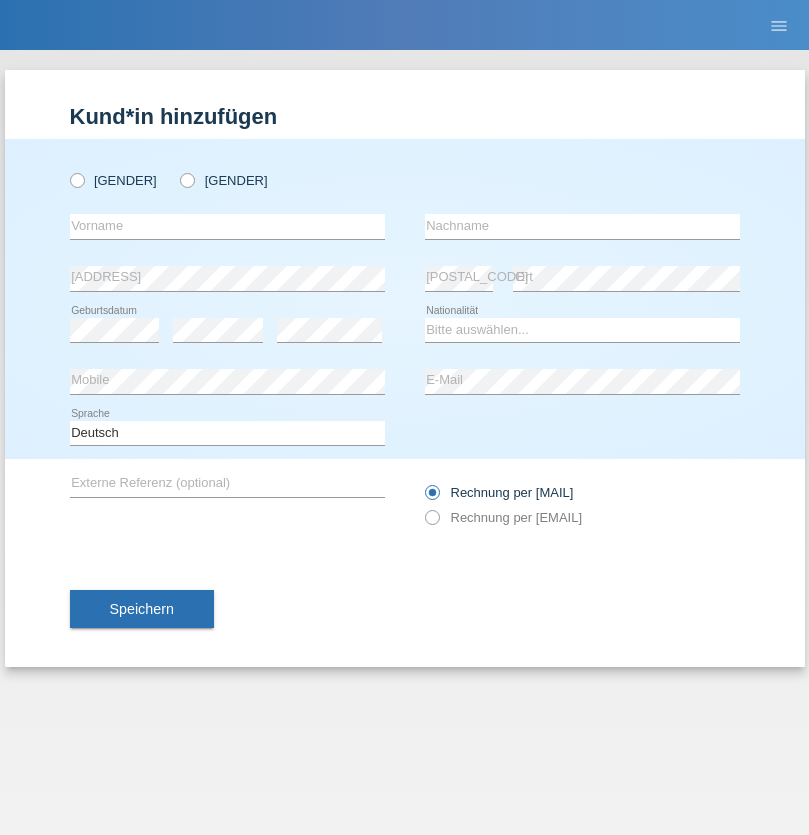 scroll, scrollTop: 0, scrollLeft: 0, axis: both 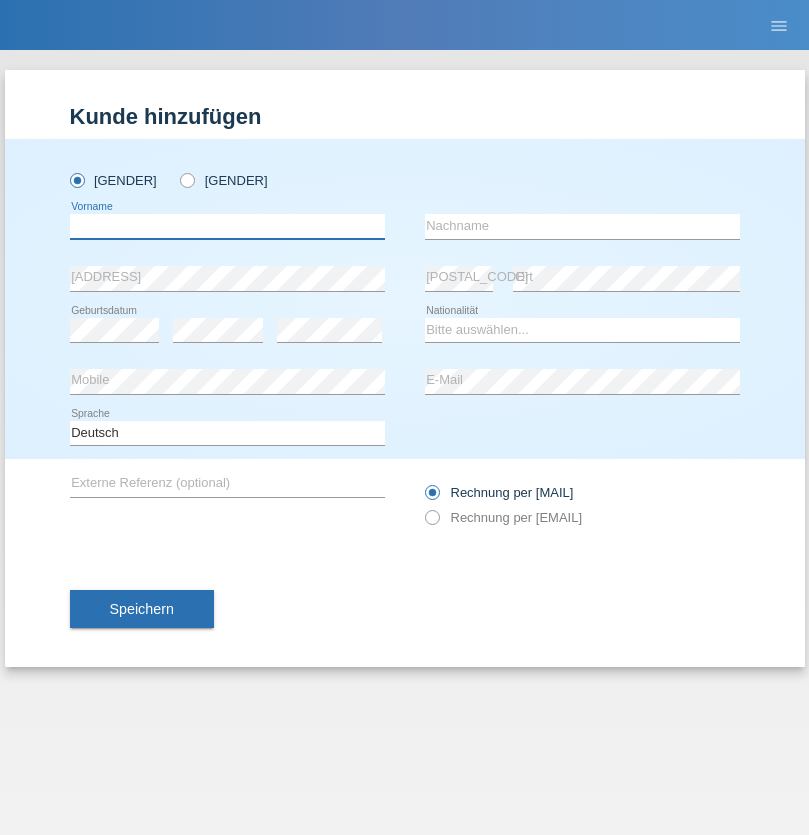 click at bounding box center [227, 226] 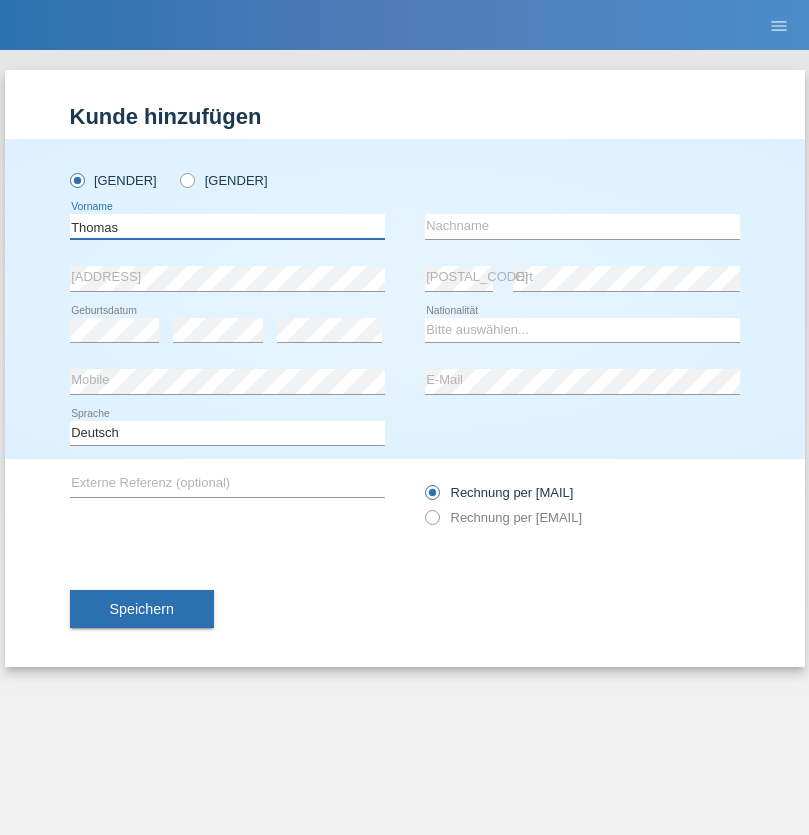 type on "Thomas" 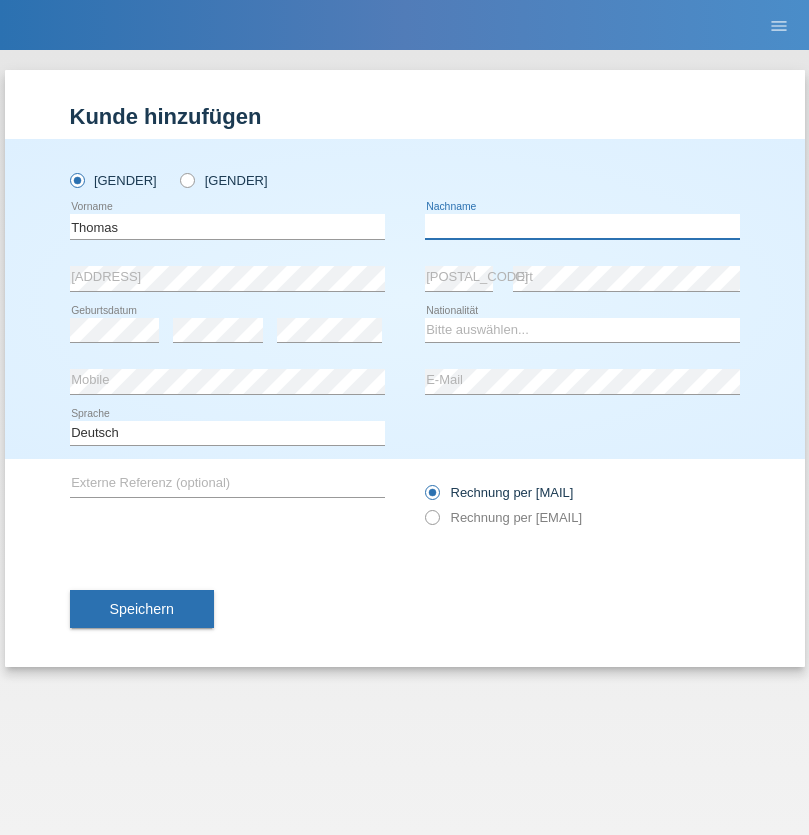 click at bounding box center (582, 226) 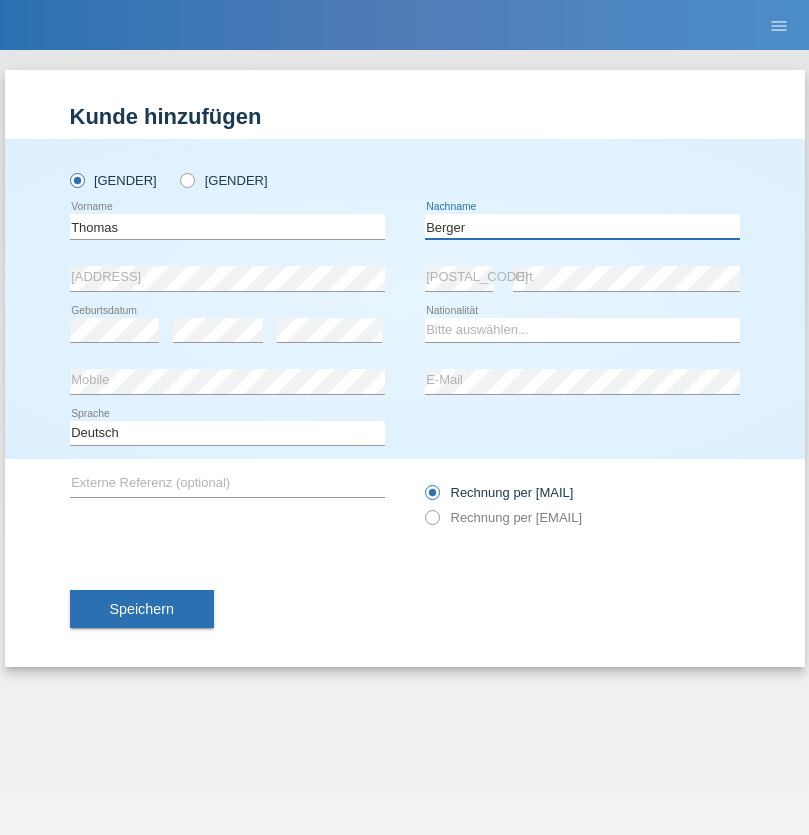 type on "Berger" 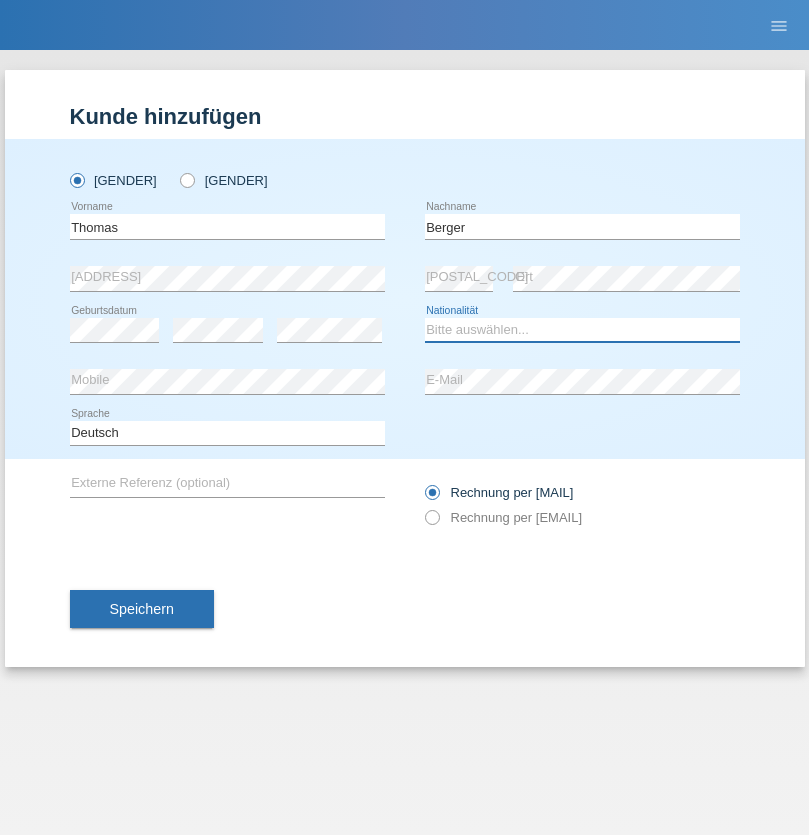 select on "CH" 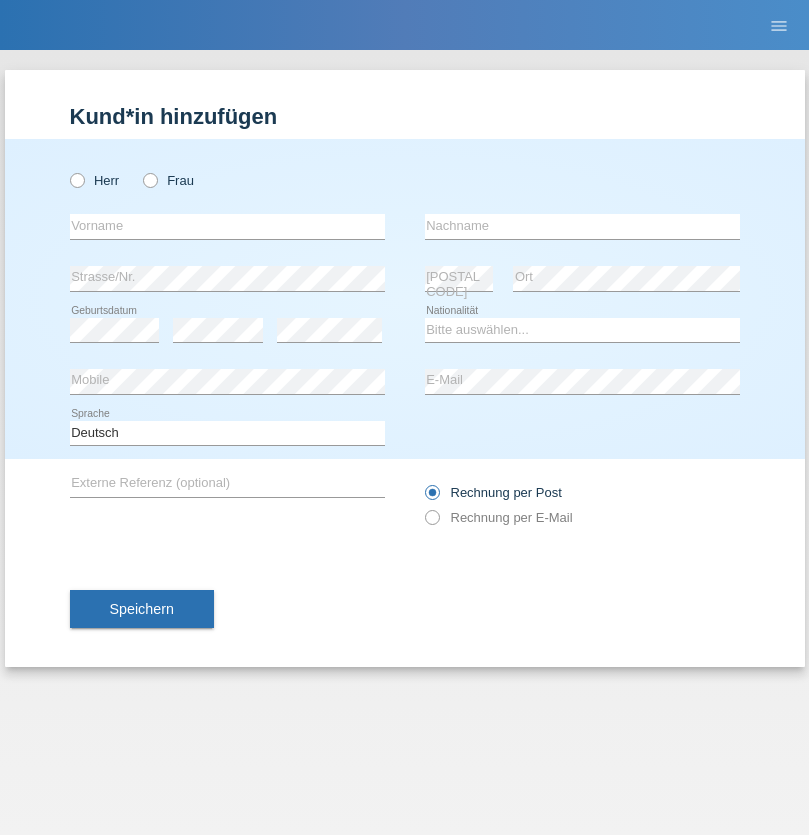 scroll, scrollTop: 0, scrollLeft: 0, axis: both 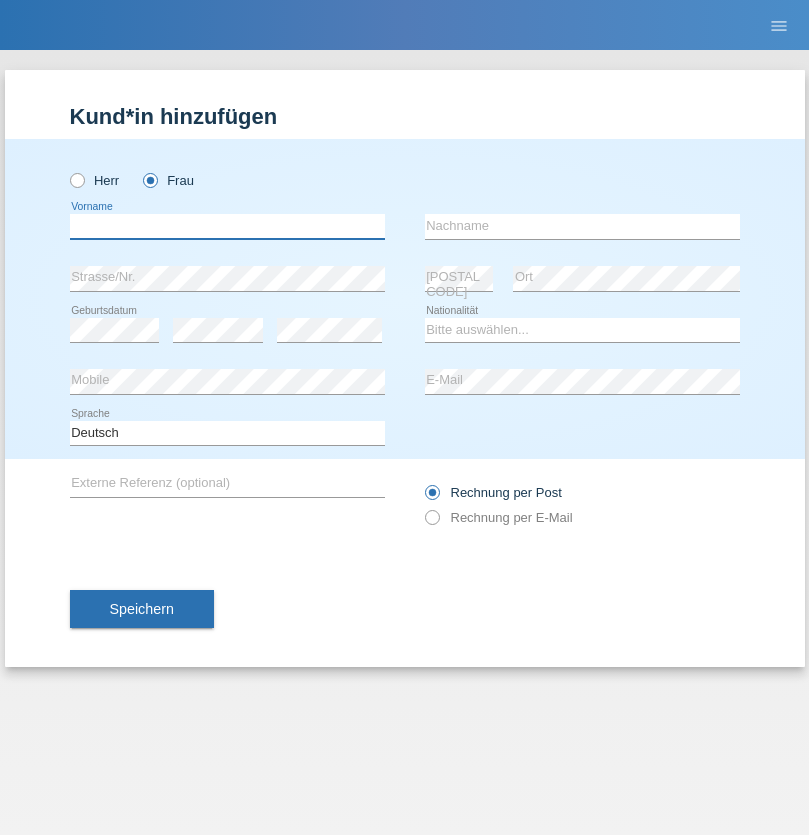 click at bounding box center [227, 226] 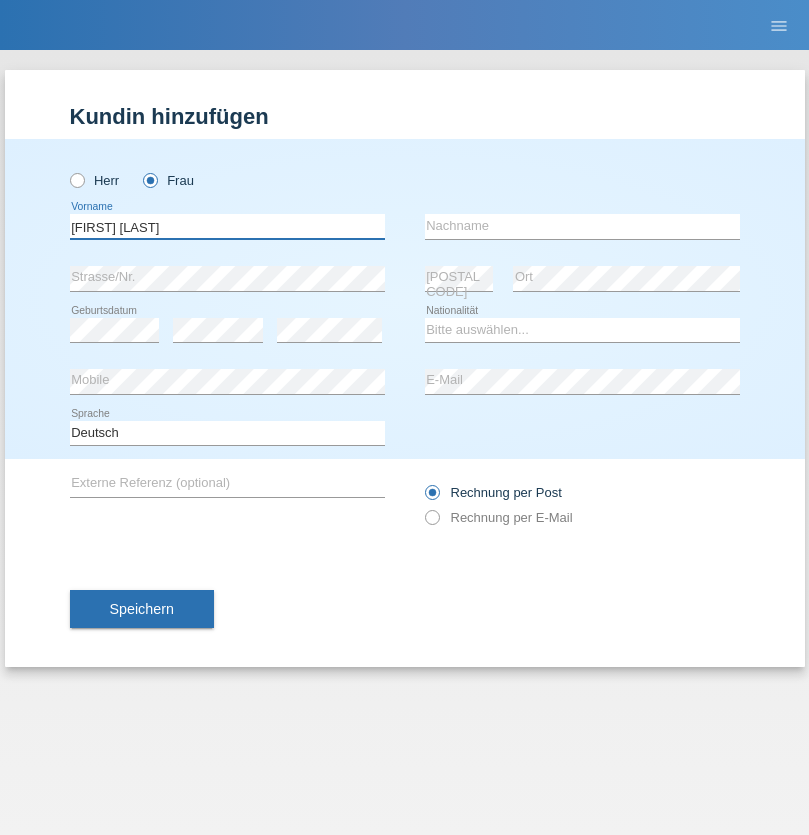 type on "Teixeira da Silva Moço" 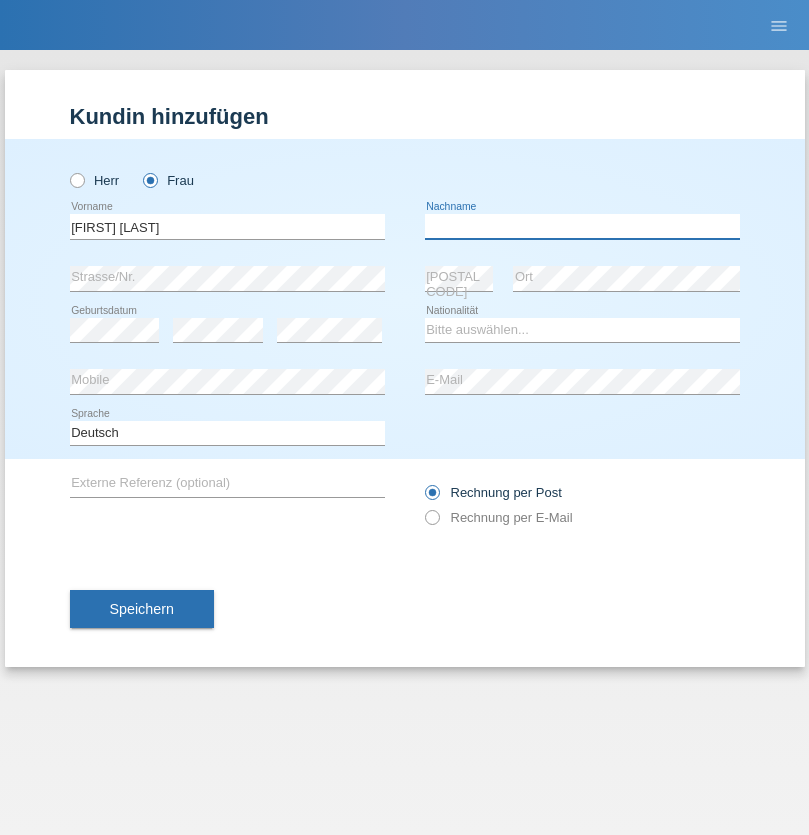click at bounding box center (582, 226) 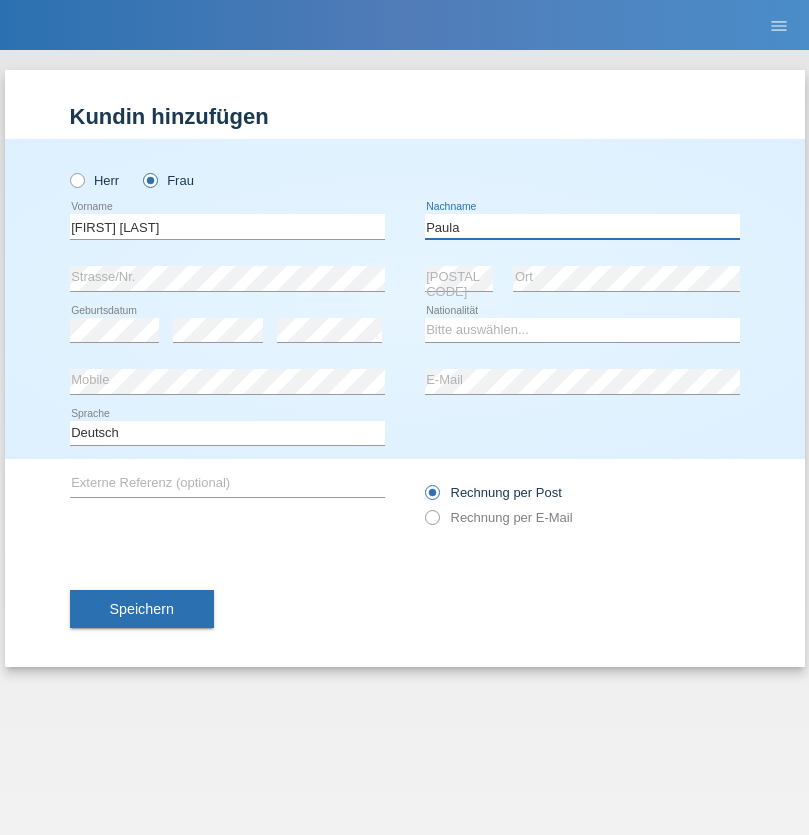 type on "Paula" 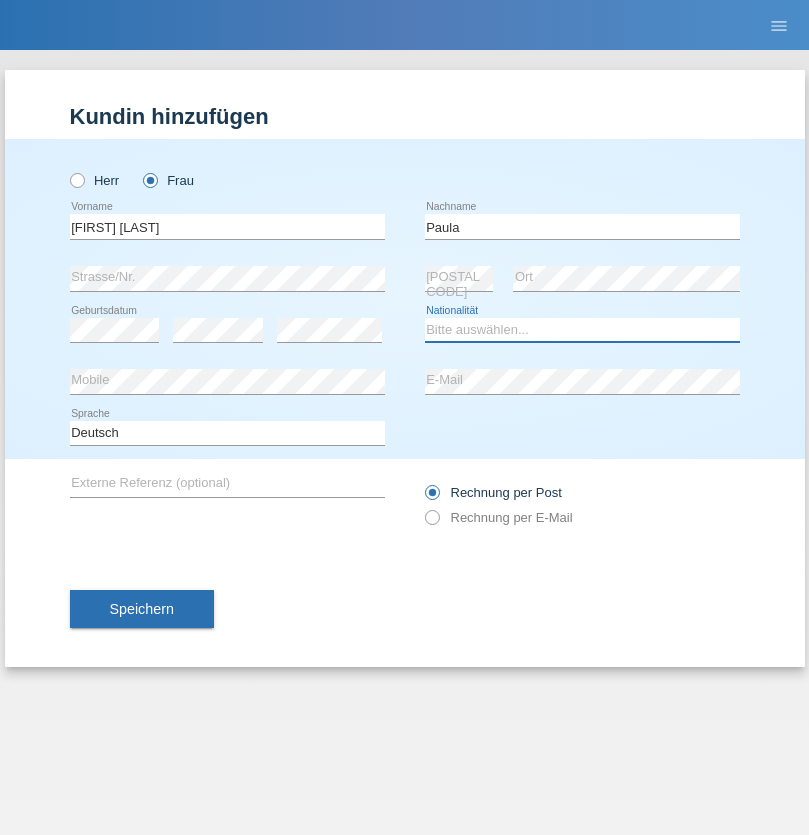 select on "PT" 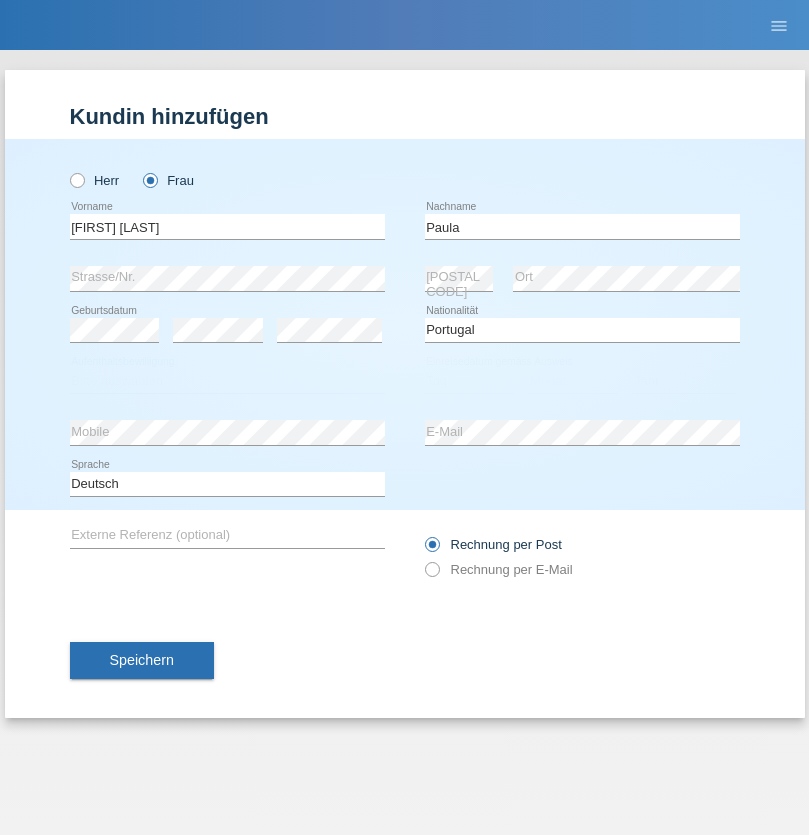 select on "C" 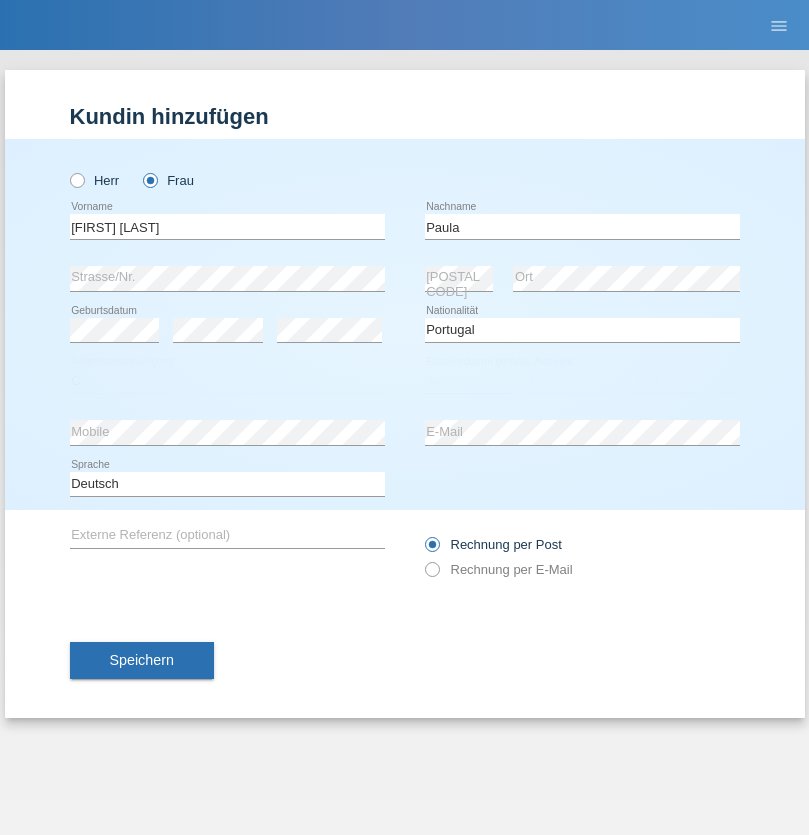 select on "28" 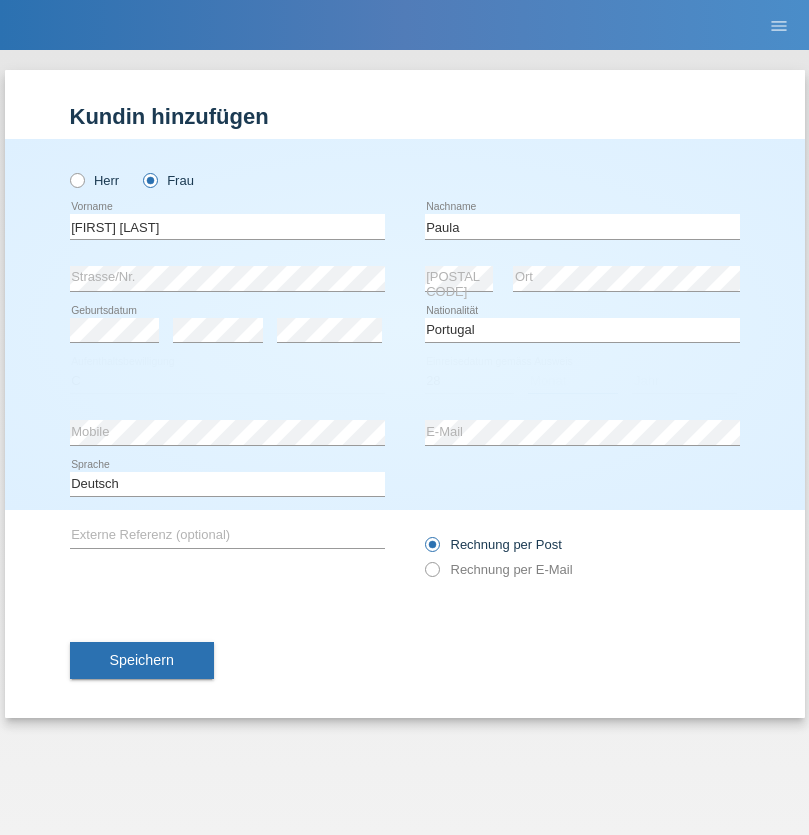 select on "03" 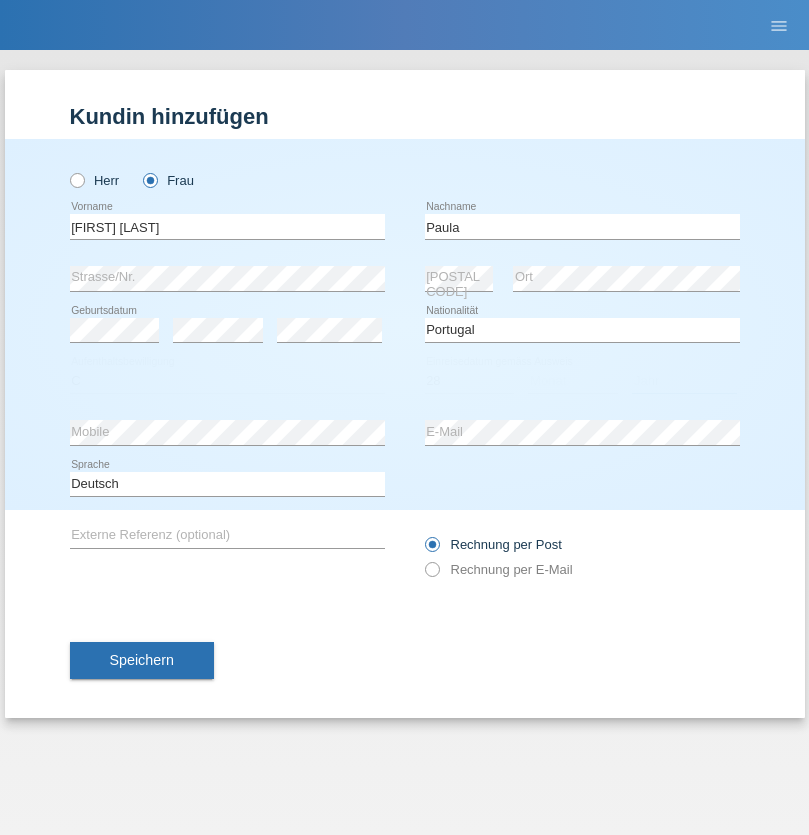 select on "2005" 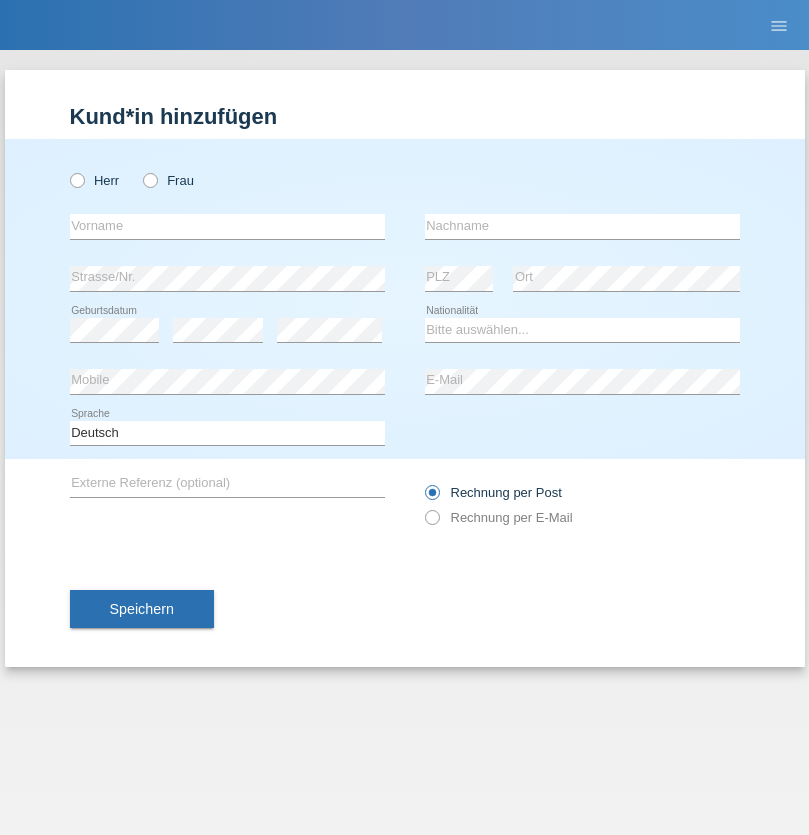 scroll, scrollTop: 0, scrollLeft: 0, axis: both 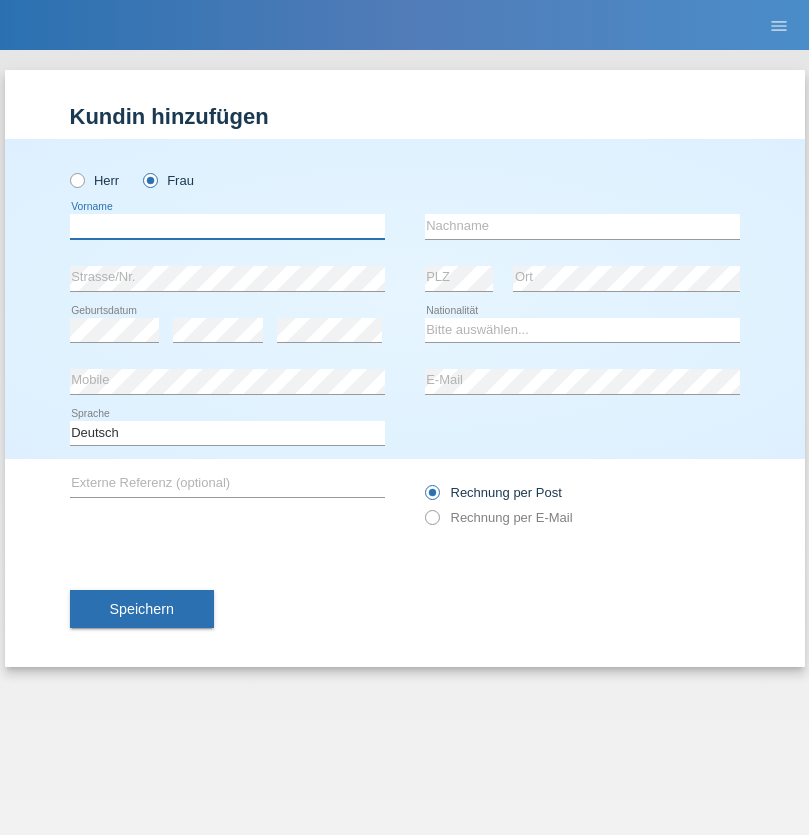 click at bounding box center (227, 226) 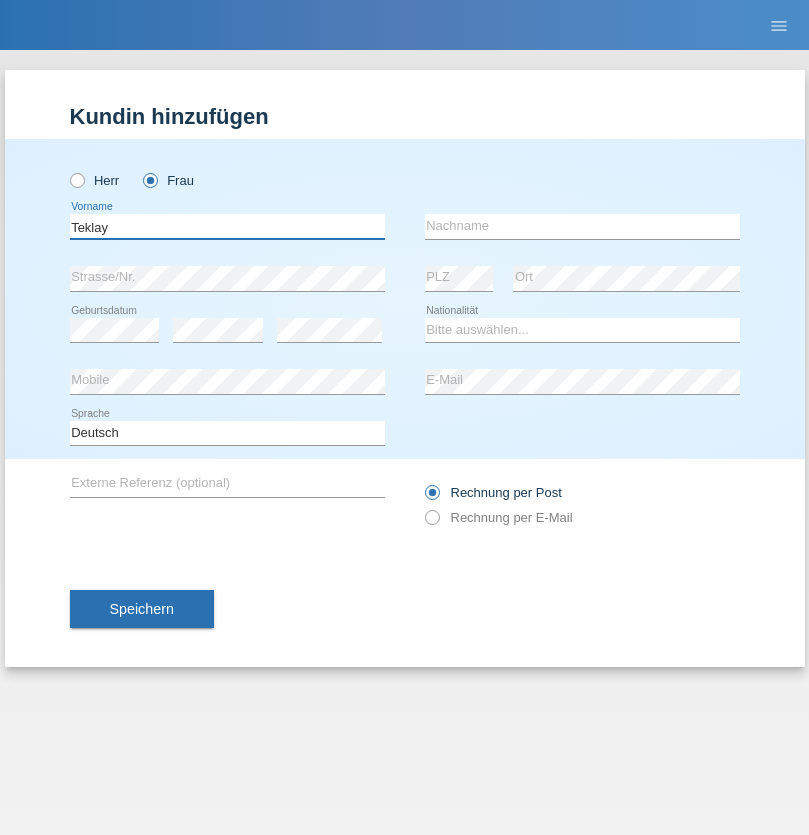 type on "Teklay" 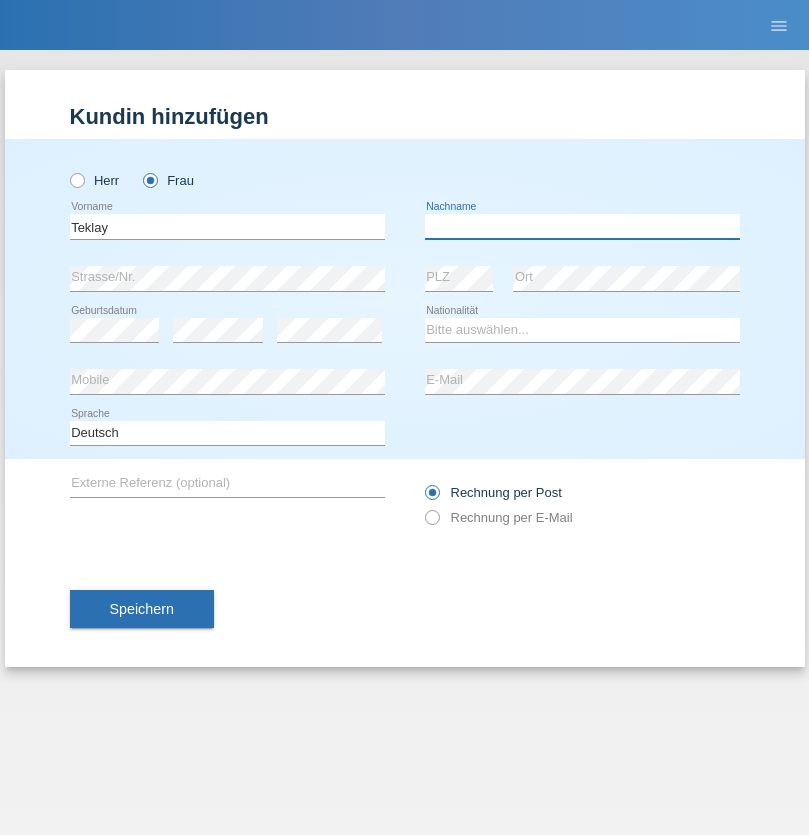 click at bounding box center [582, 226] 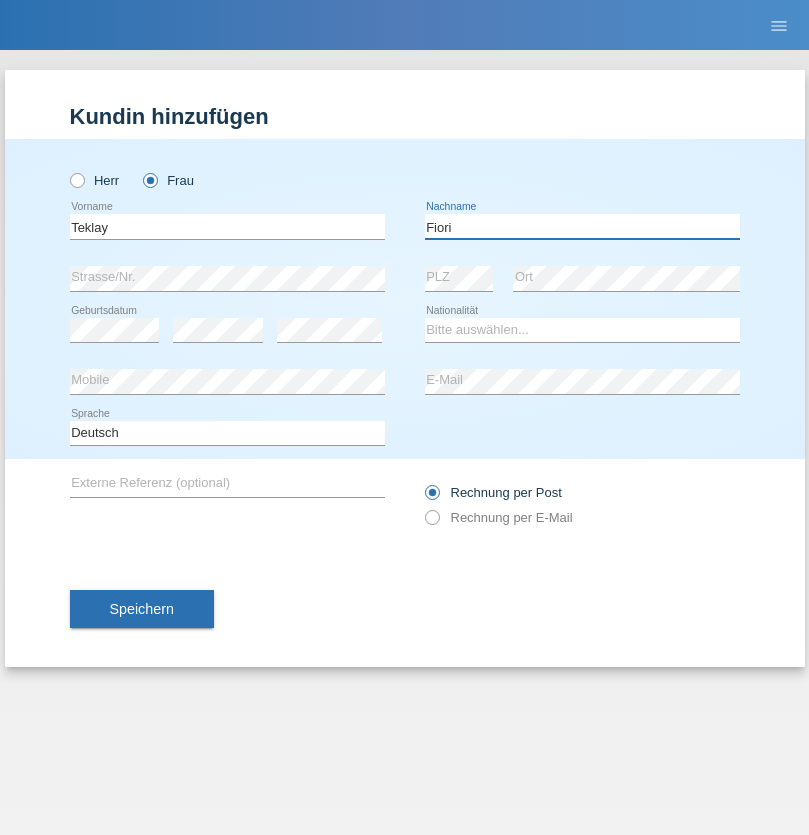 type on "Fiori" 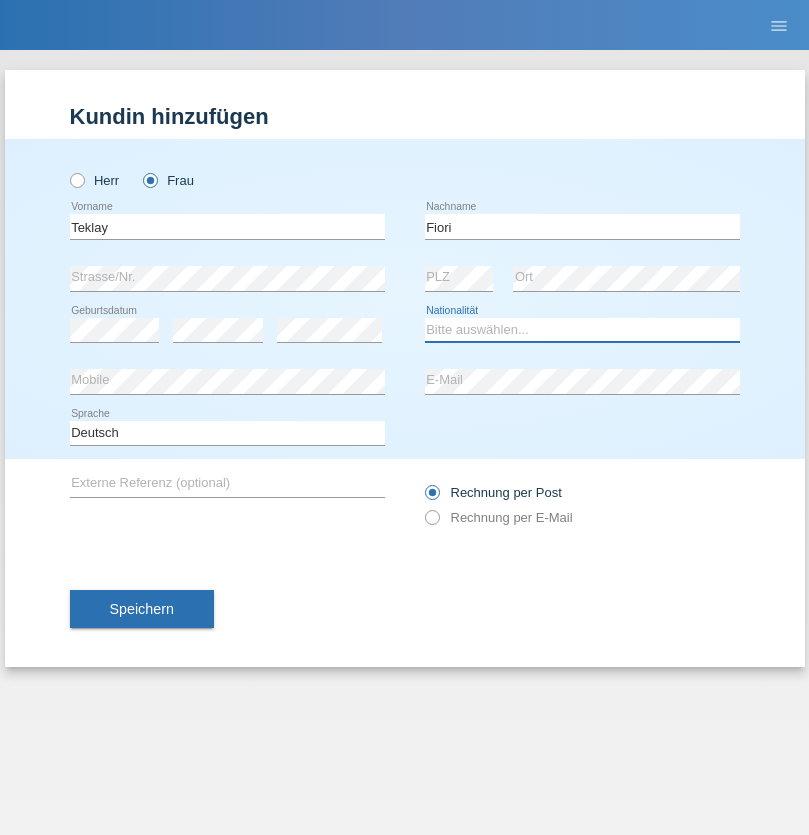 select on "ER" 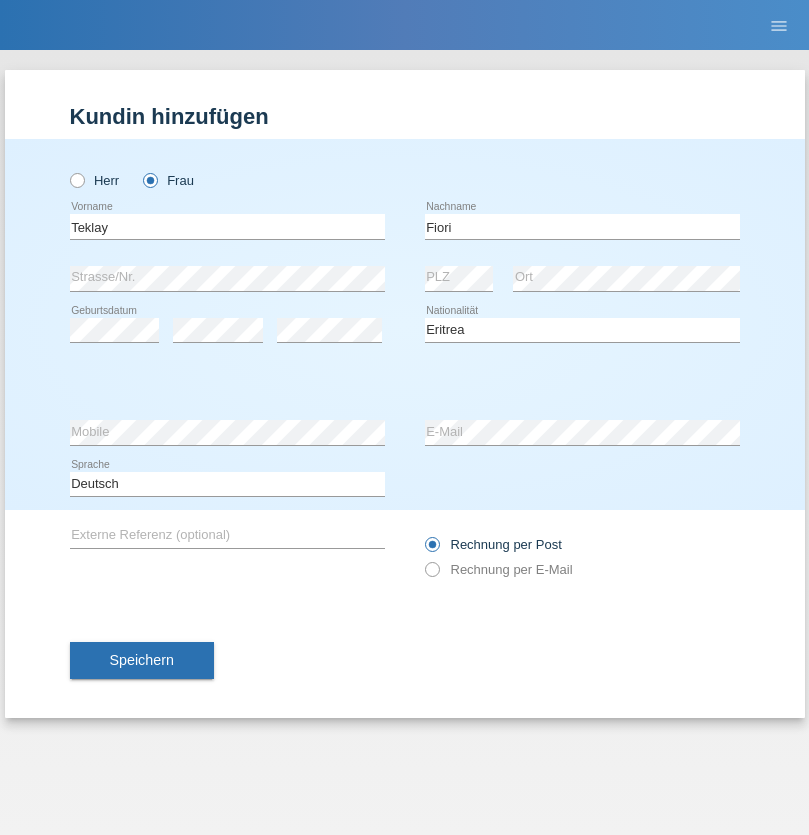 select on "C" 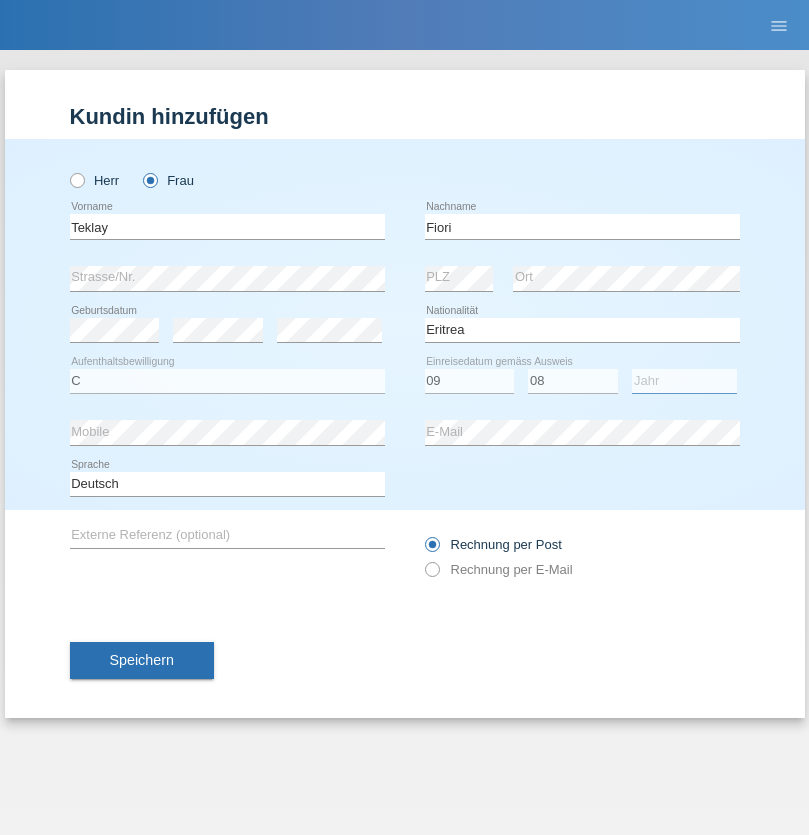 select on "2021" 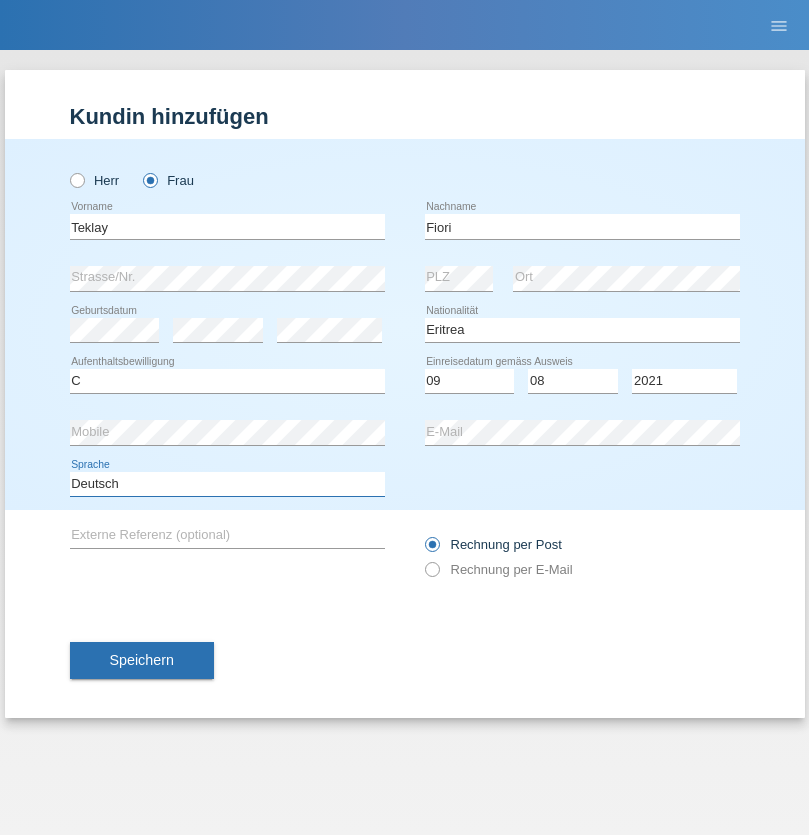 select on "en" 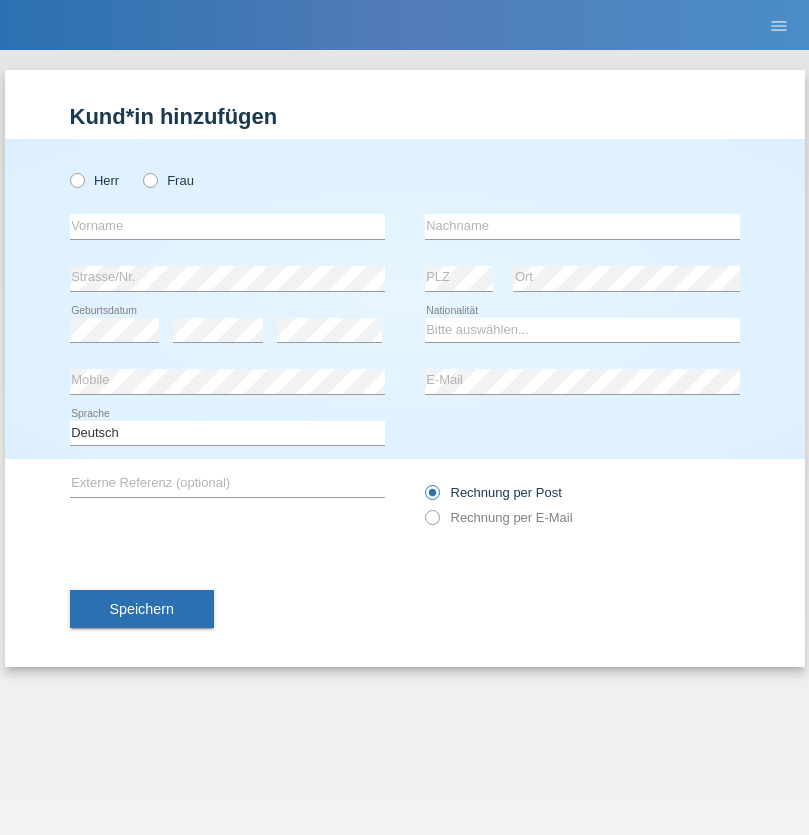 scroll, scrollTop: 0, scrollLeft: 0, axis: both 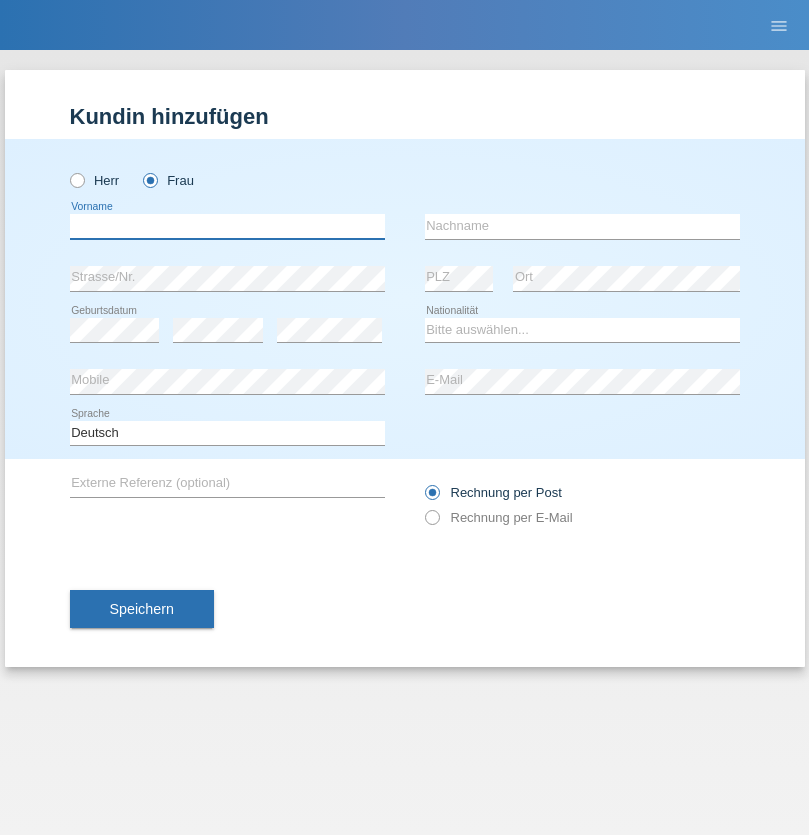 click at bounding box center [227, 226] 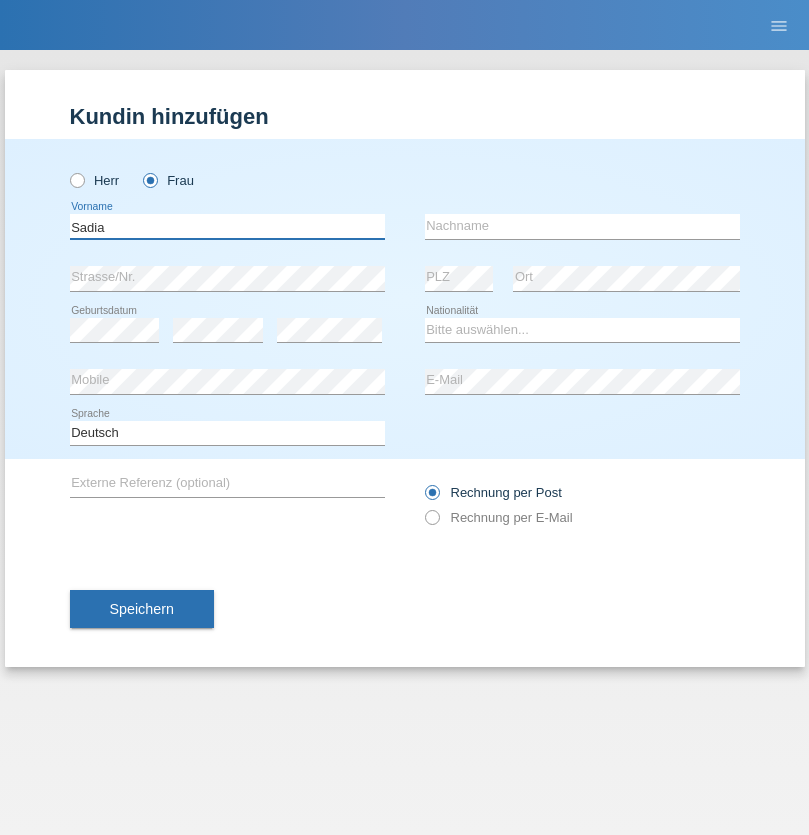 type on "Sadia" 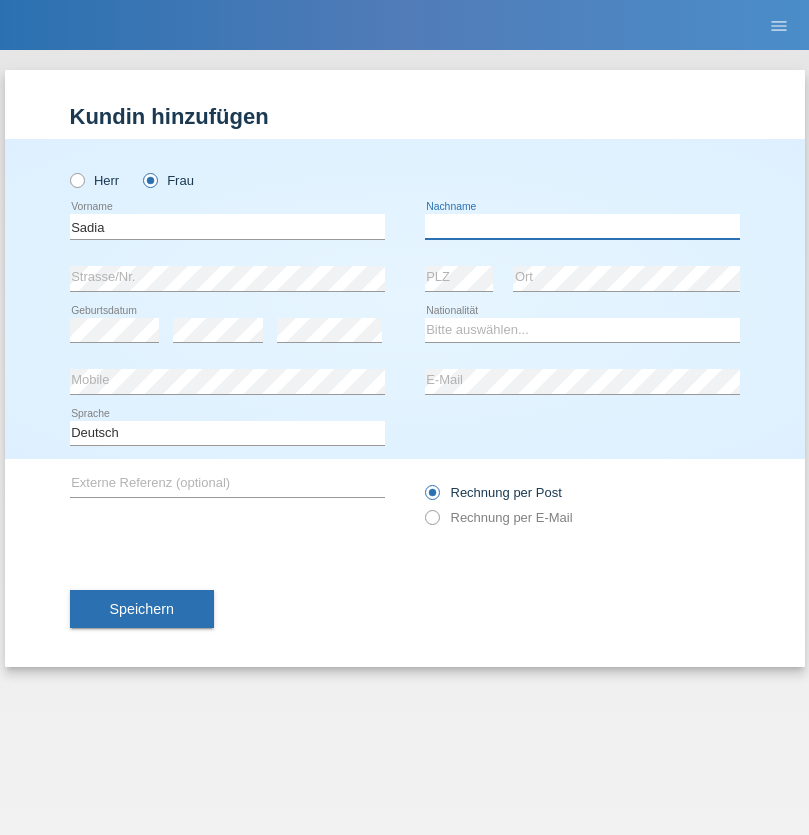 click at bounding box center [582, 226] 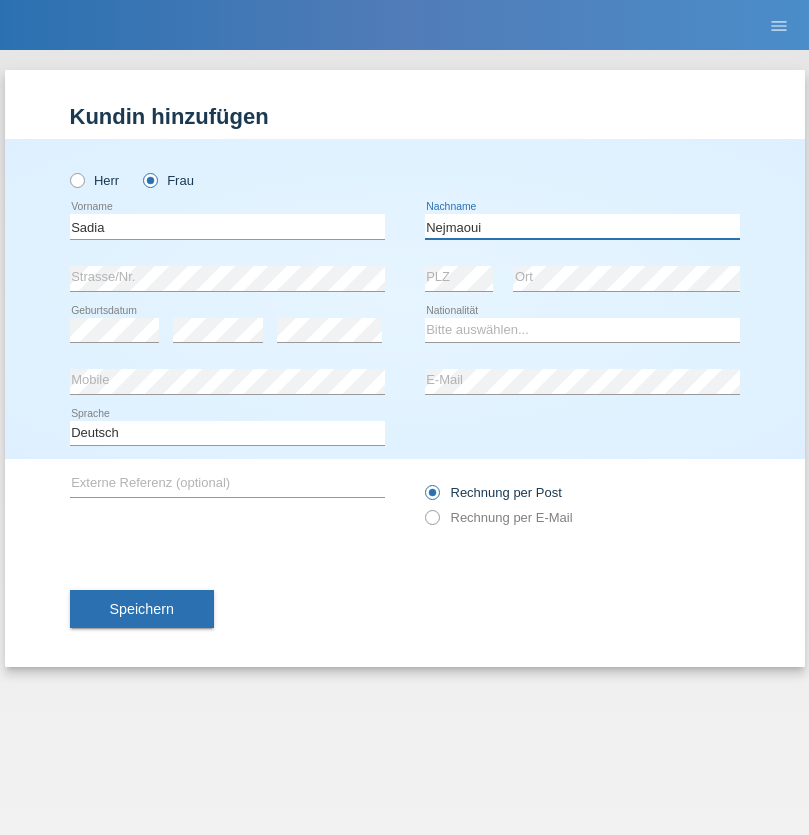 type on "Nejmaoui" 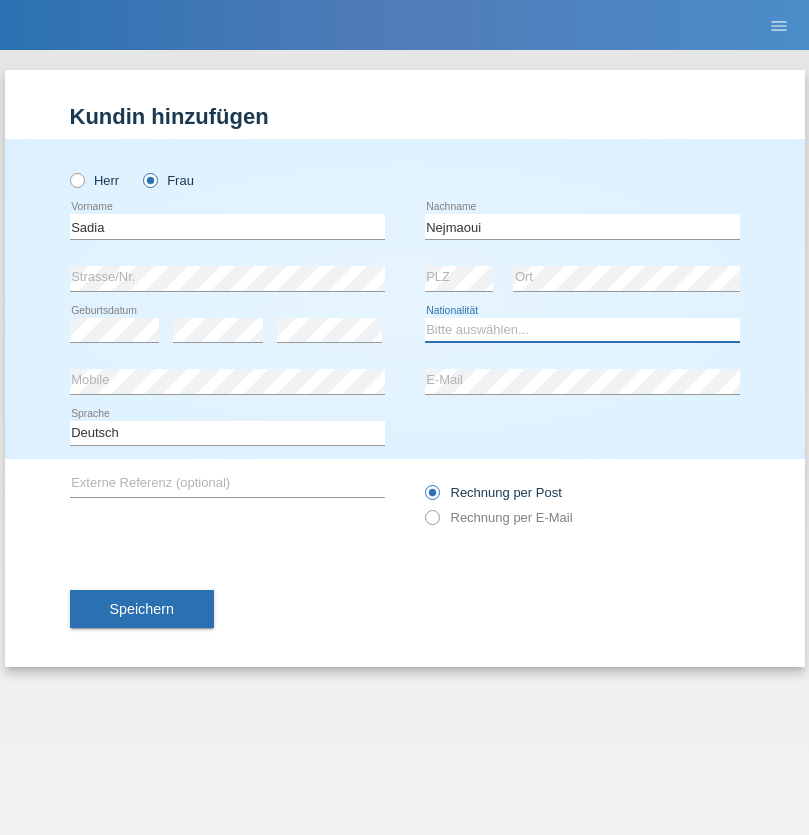 select on "MA" 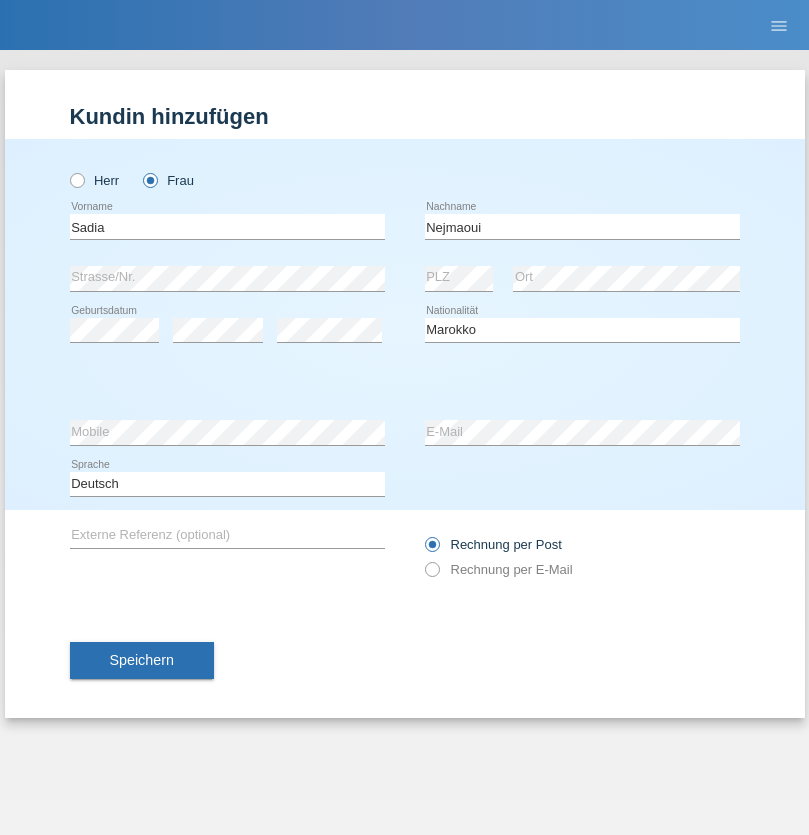 select on "C" 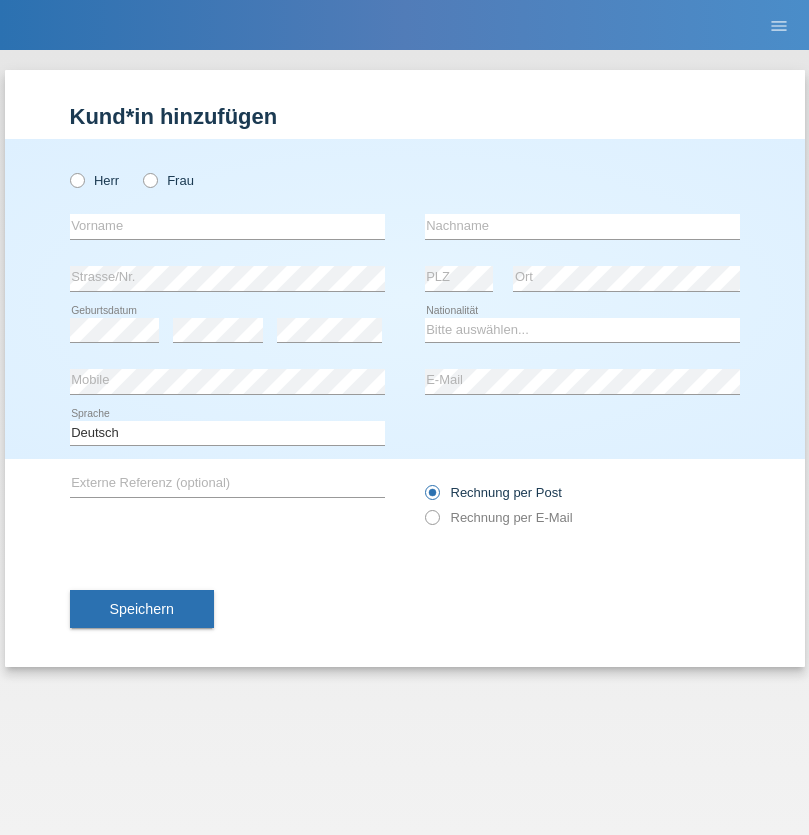 scroll, scrollTop: 0, scrollLeft: 0, axis: both 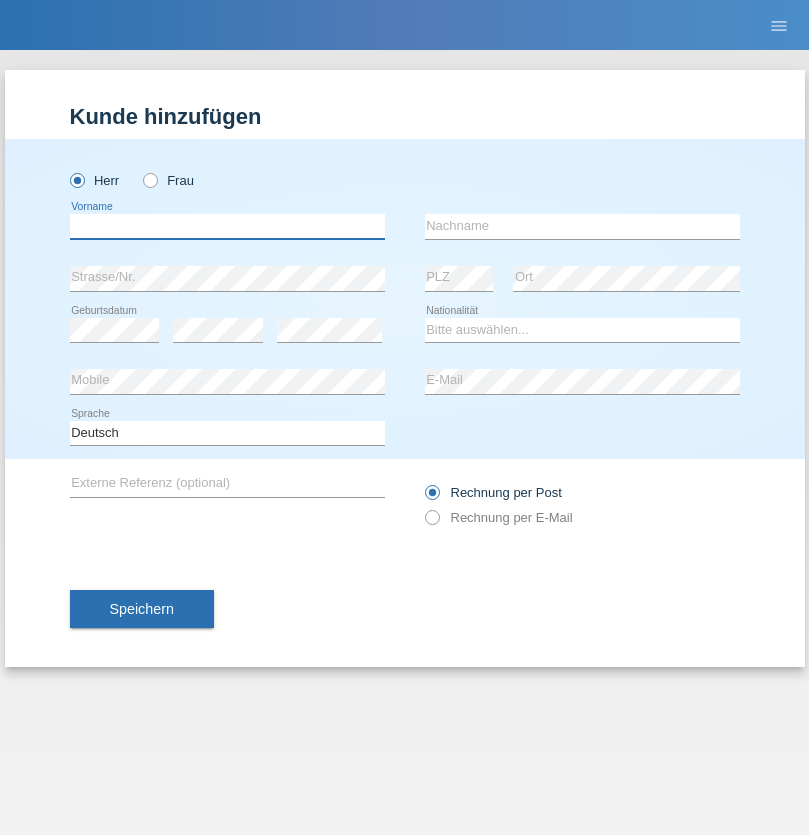 click at bounding box center (227, 226) 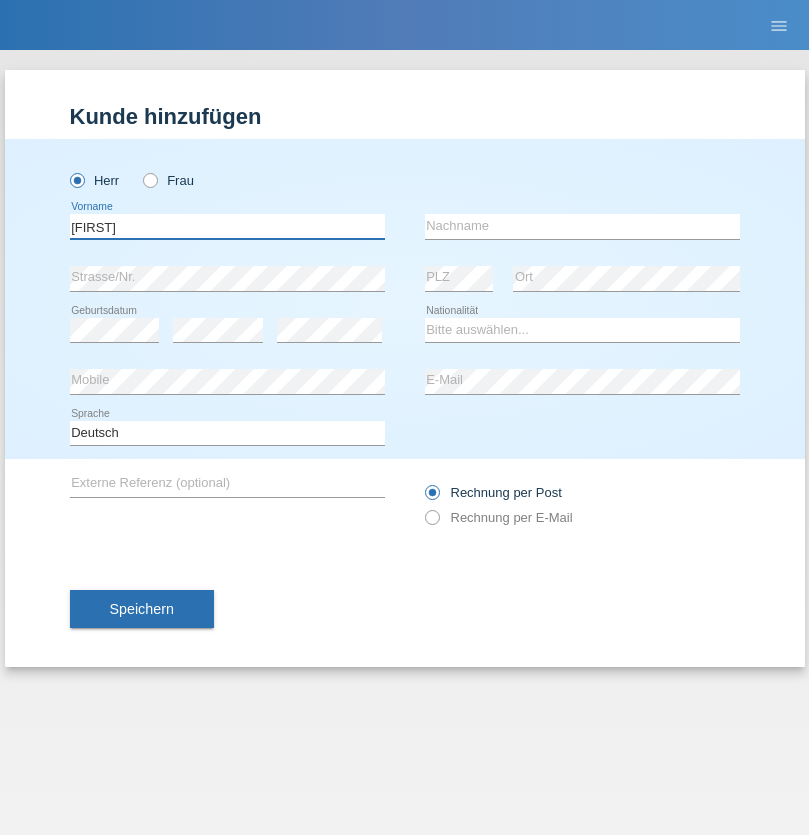 type on "Carlos" 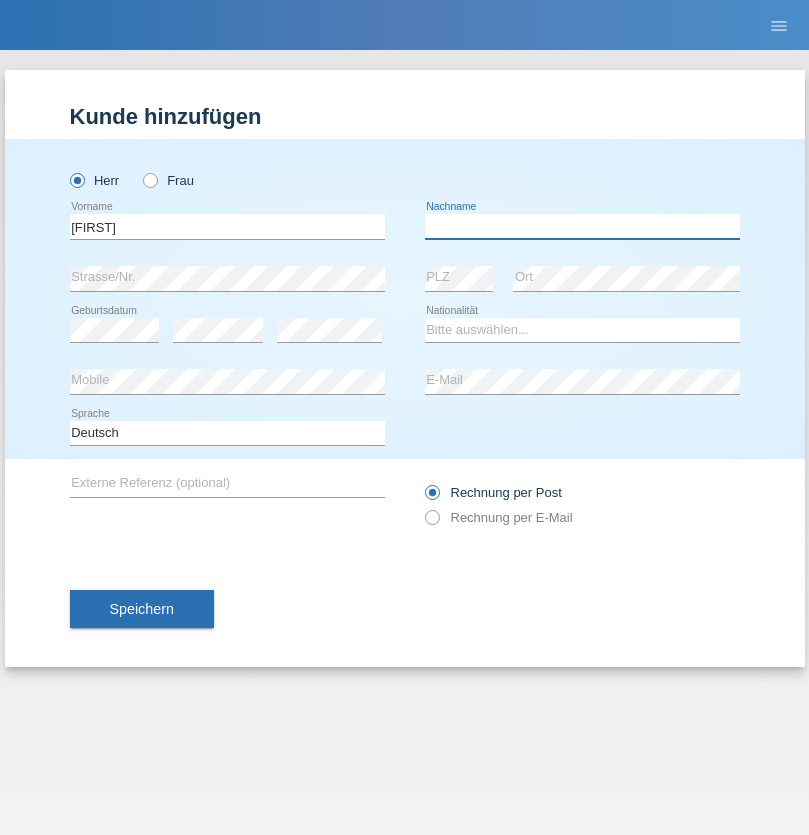 click at bounding box center (582, 226) 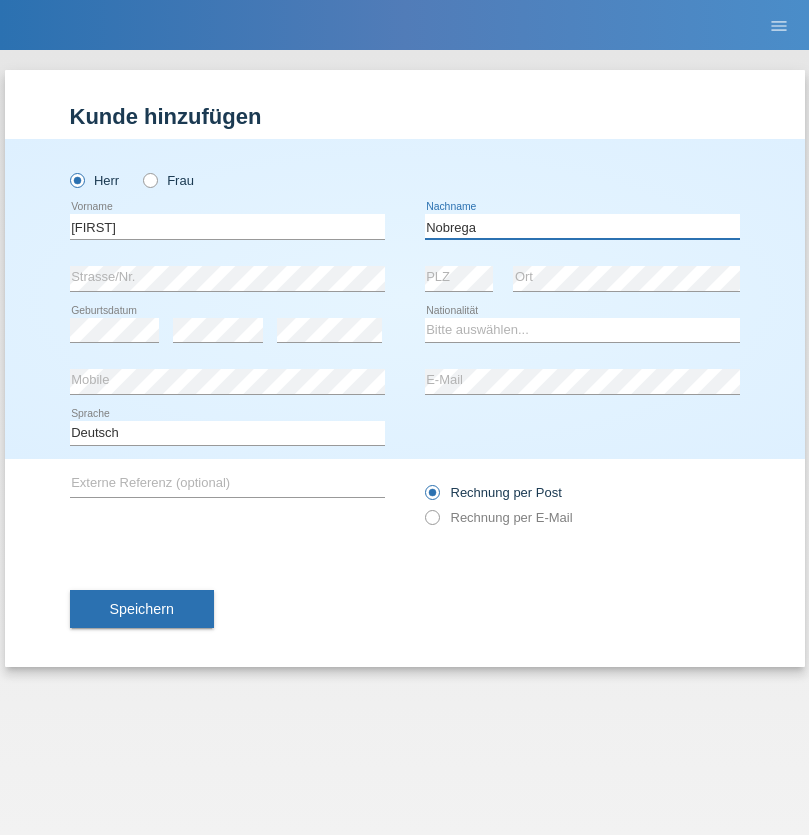 type on "Nobrega" 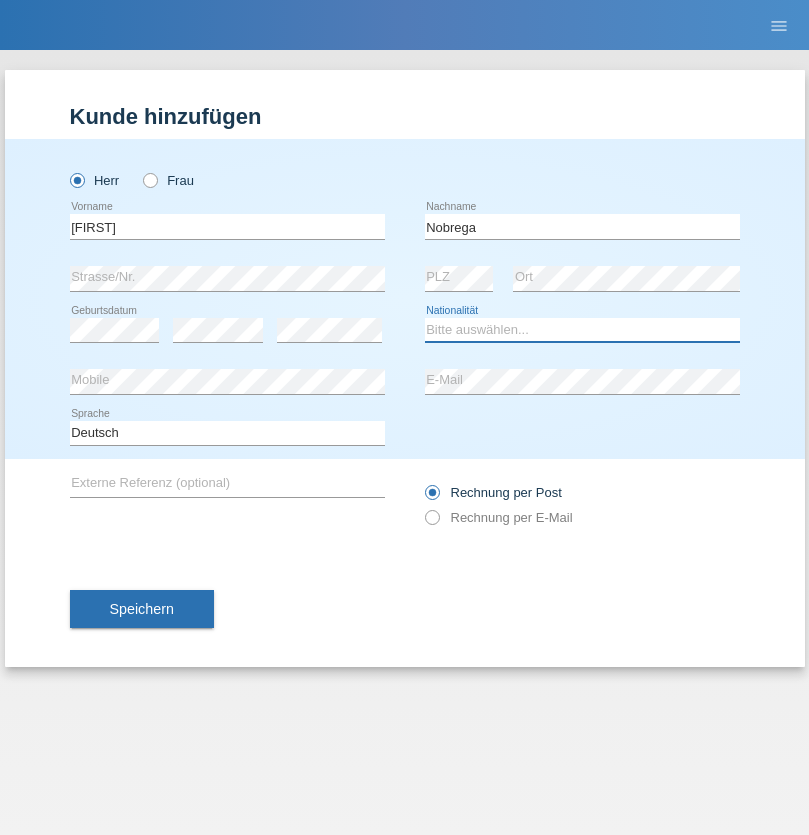 select on "CH" 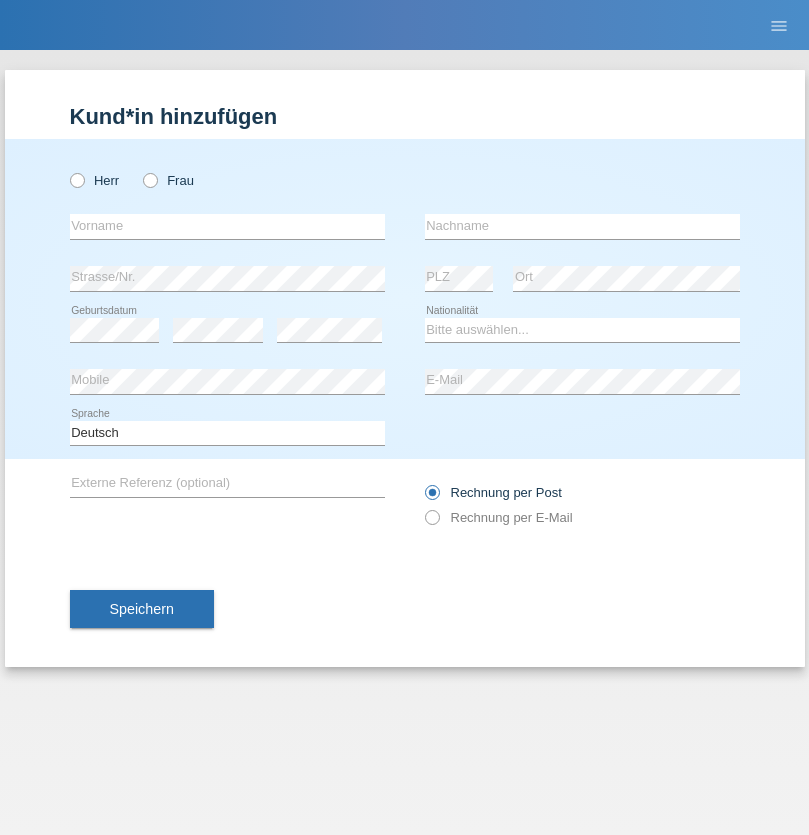 scroll, scrollTop: 0, scrollLeft: 0, axis: both 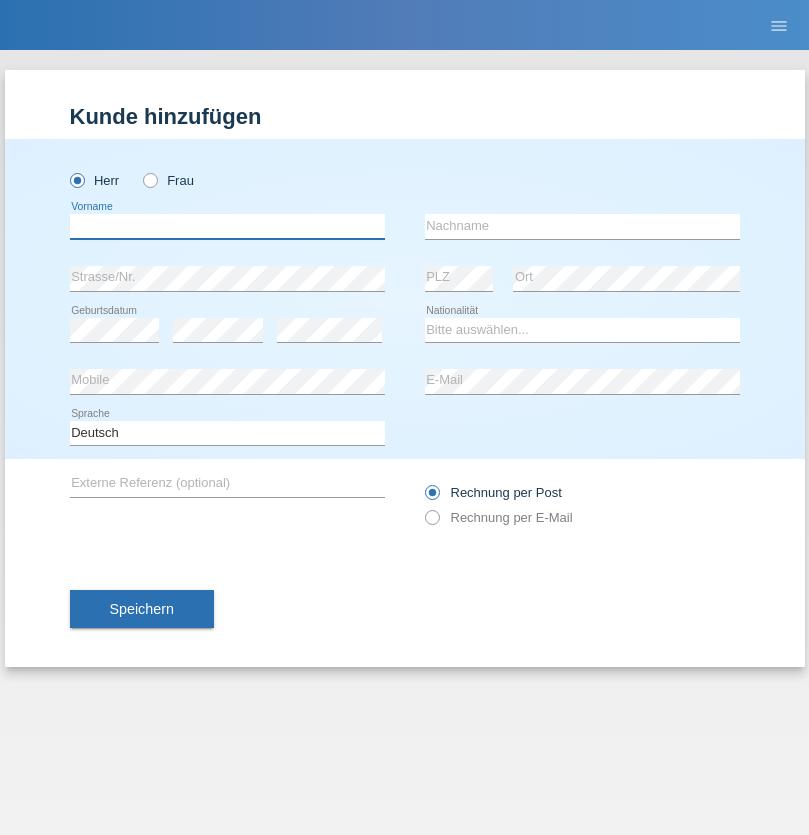 click at bounding box center (227, 226) 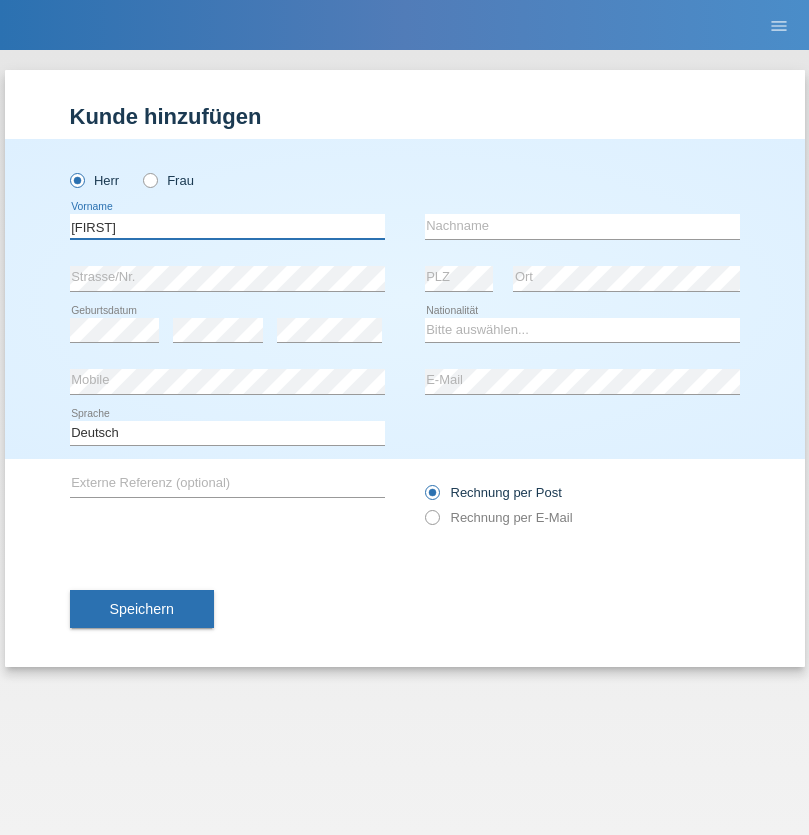 type on "Thivagaran" 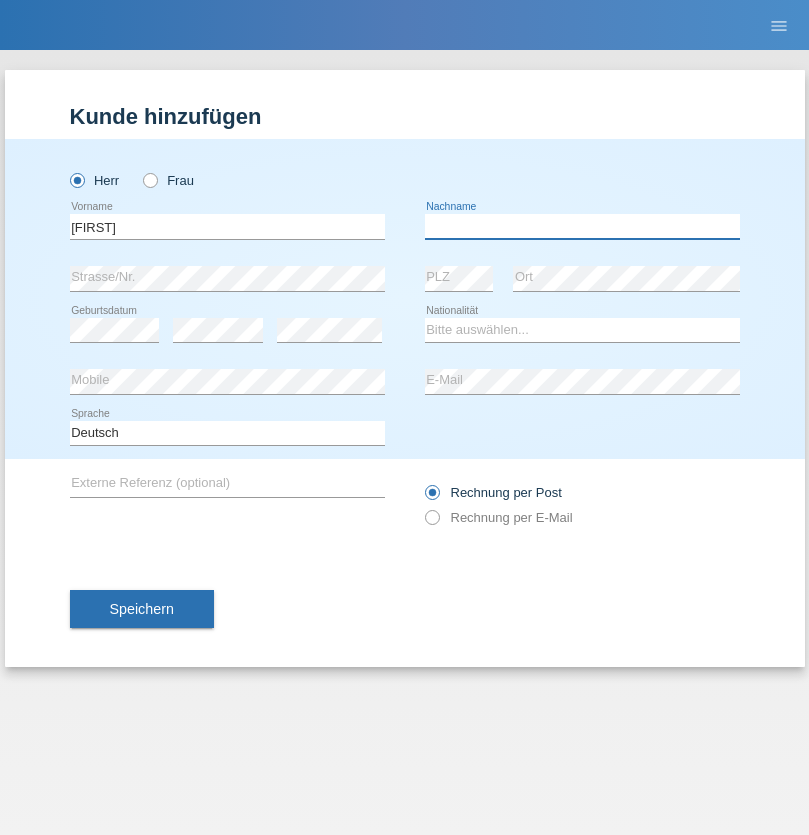 click at bounding box center [582, 226] 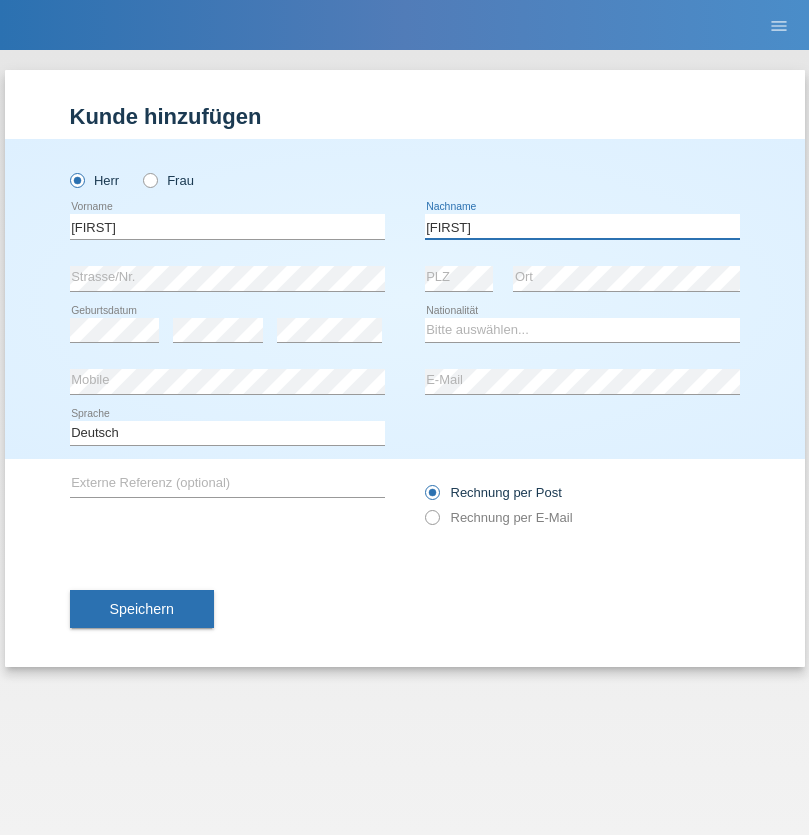 type on "Selvanayagam" 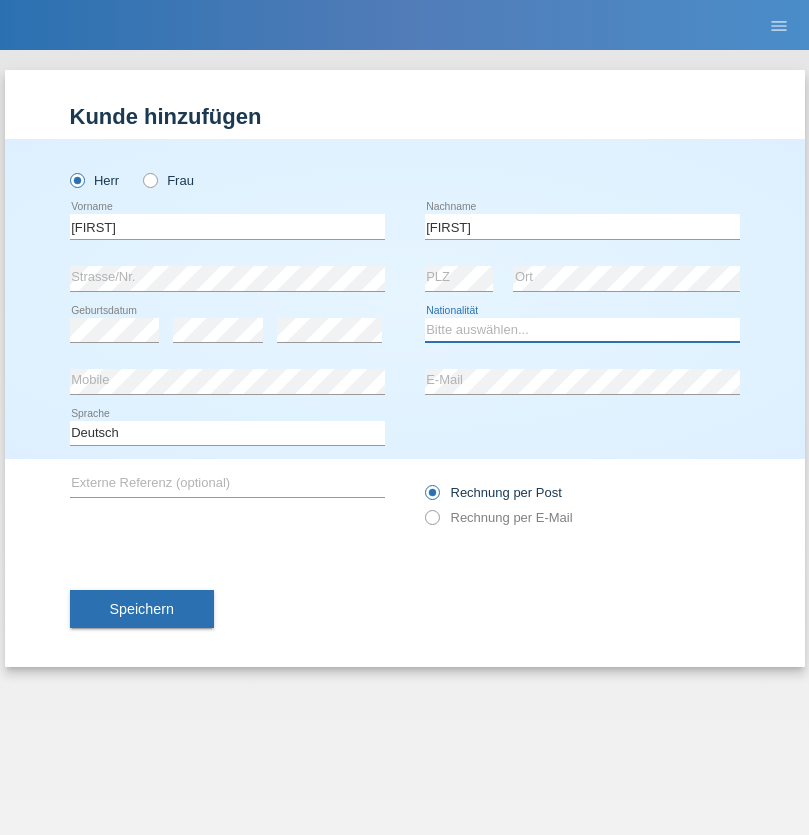 select on "LK" 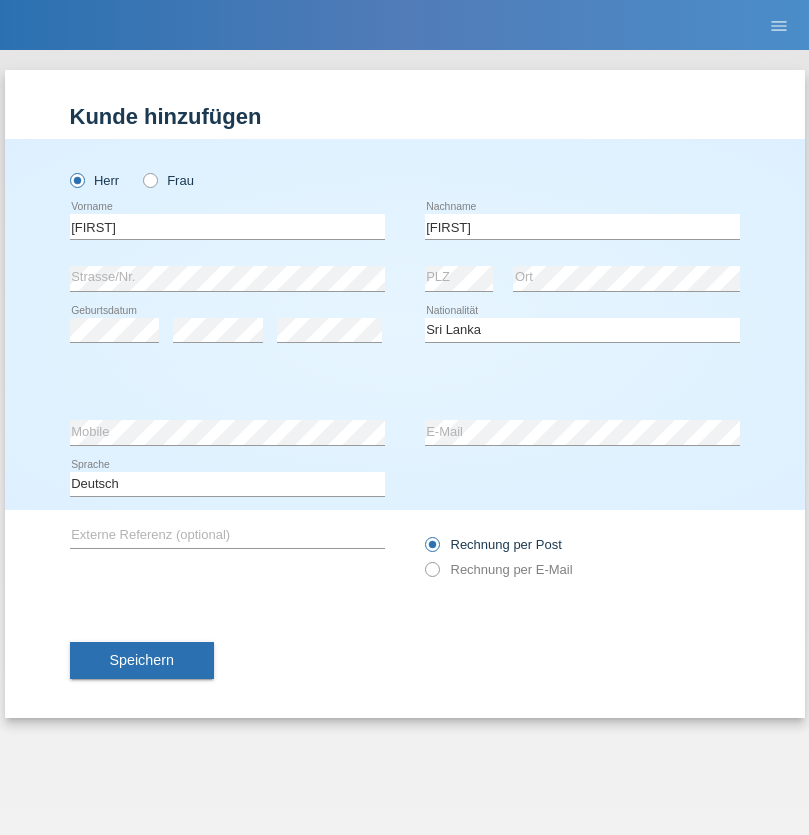 select on "C" 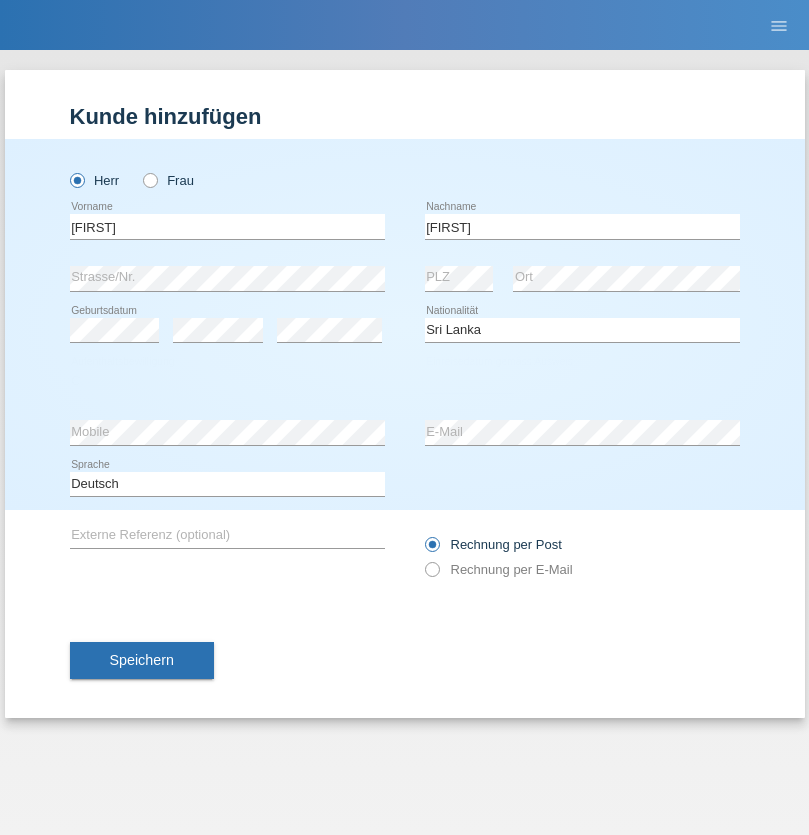 select on "23" 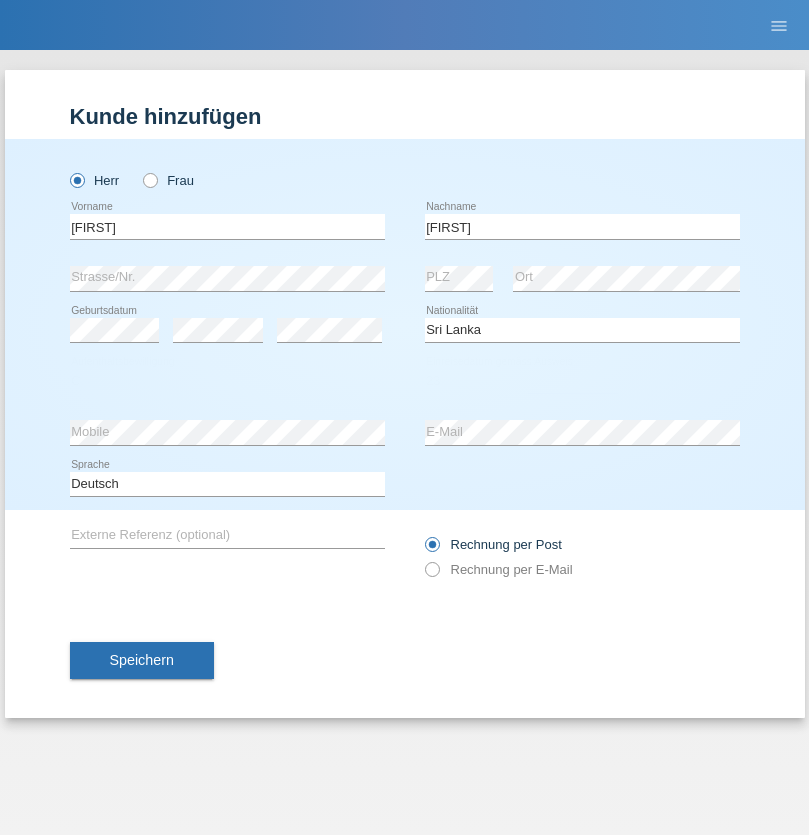 select on "03" 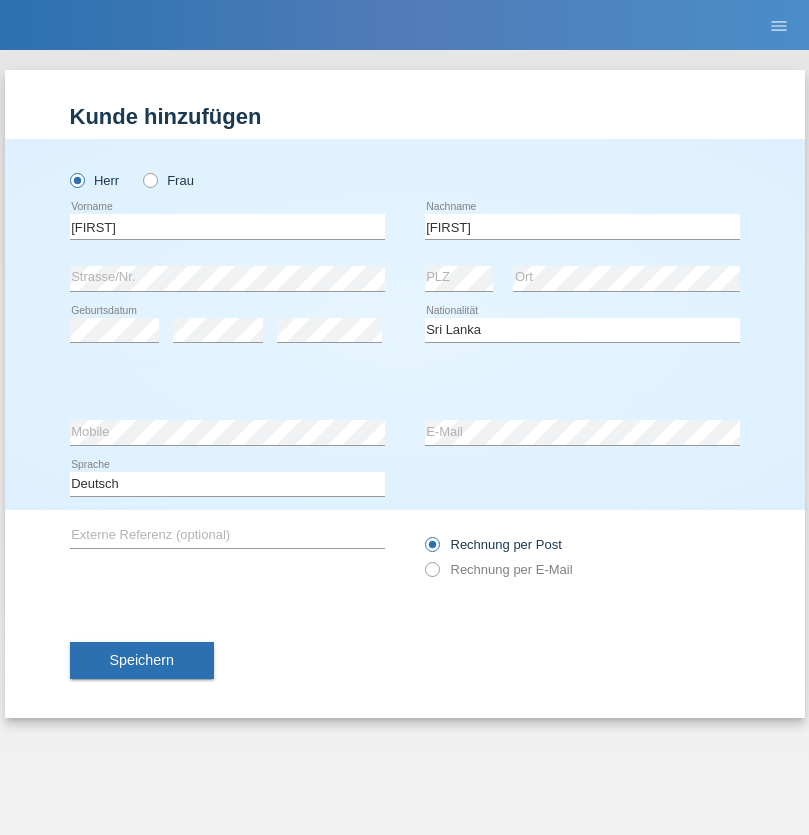 select on "2021" 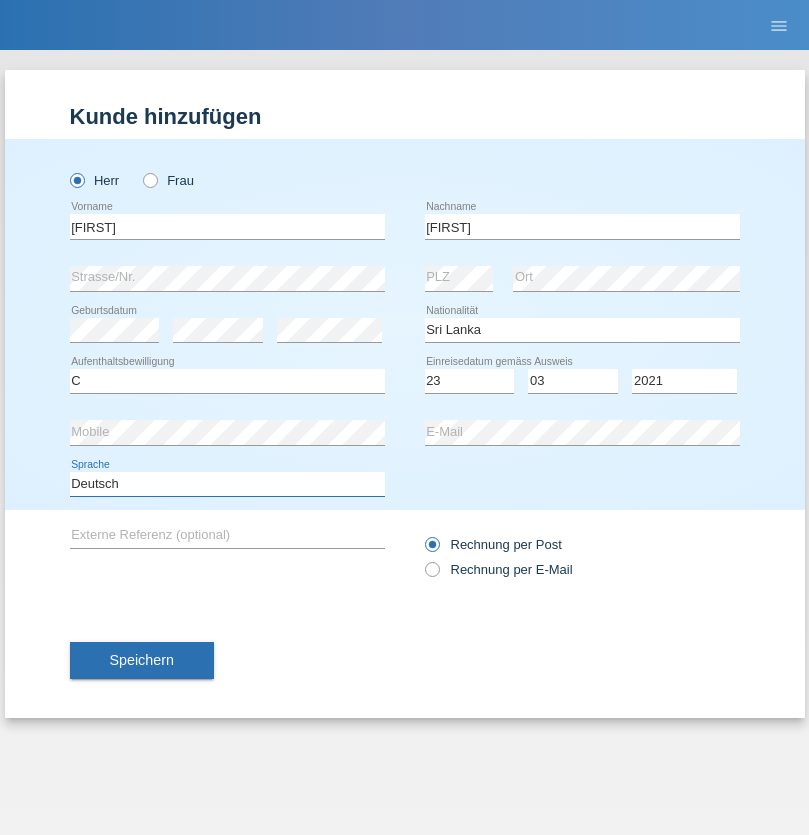 select on "en" 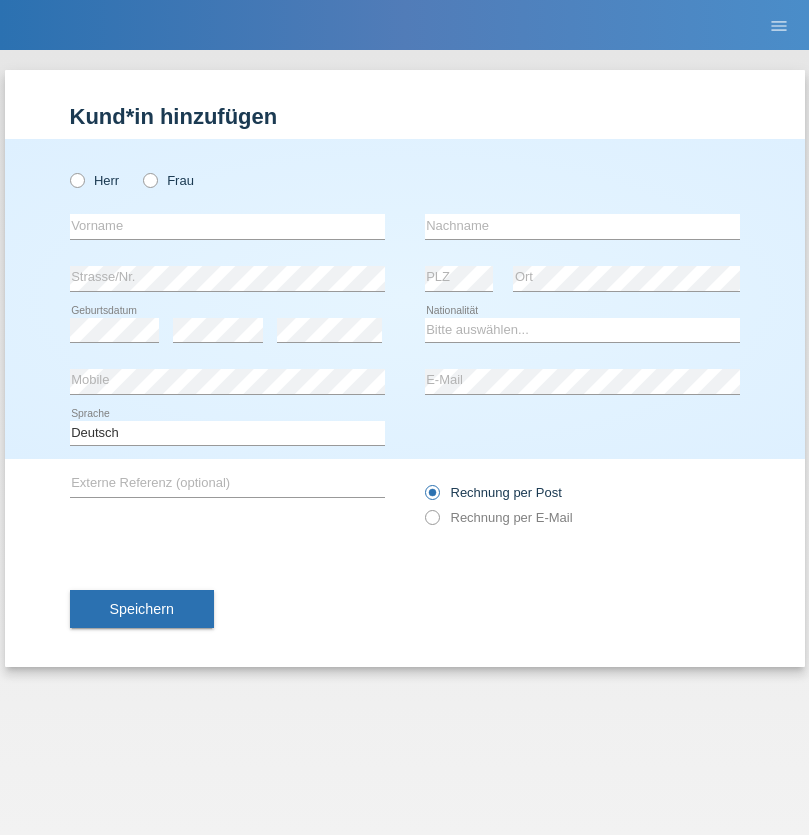 scroll, scrollTop: 0, scrollLeft: 0, axis: both 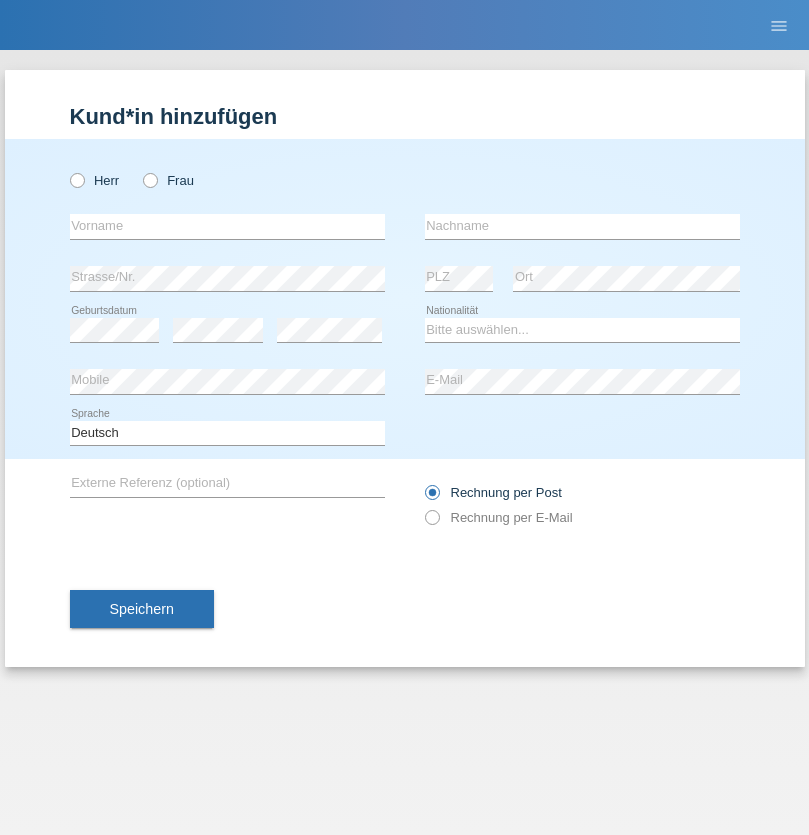 radio on "true" 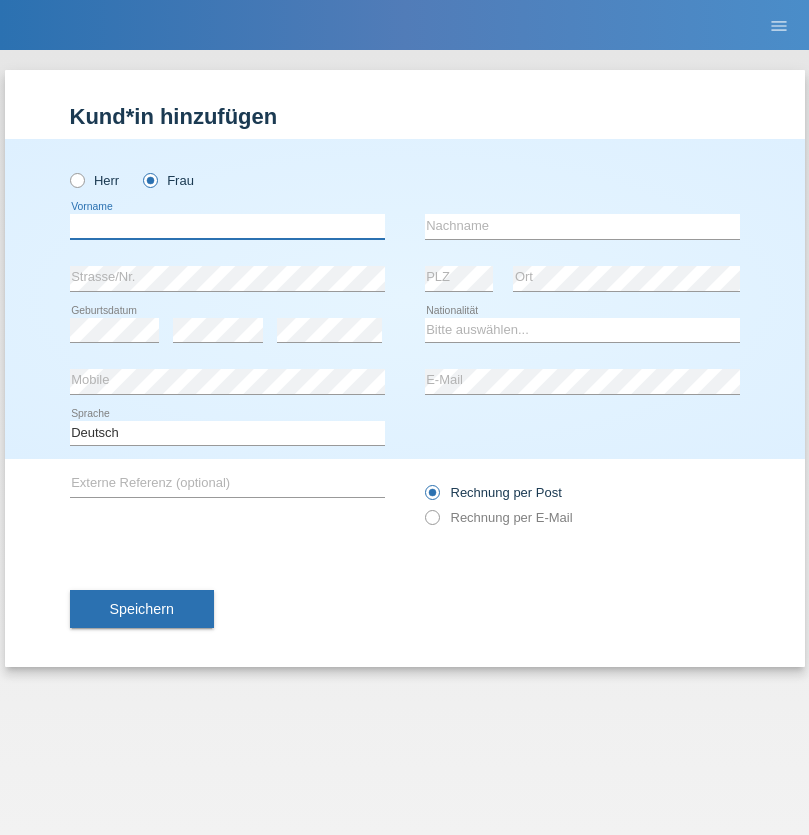 click at bounding box center (227, 226) 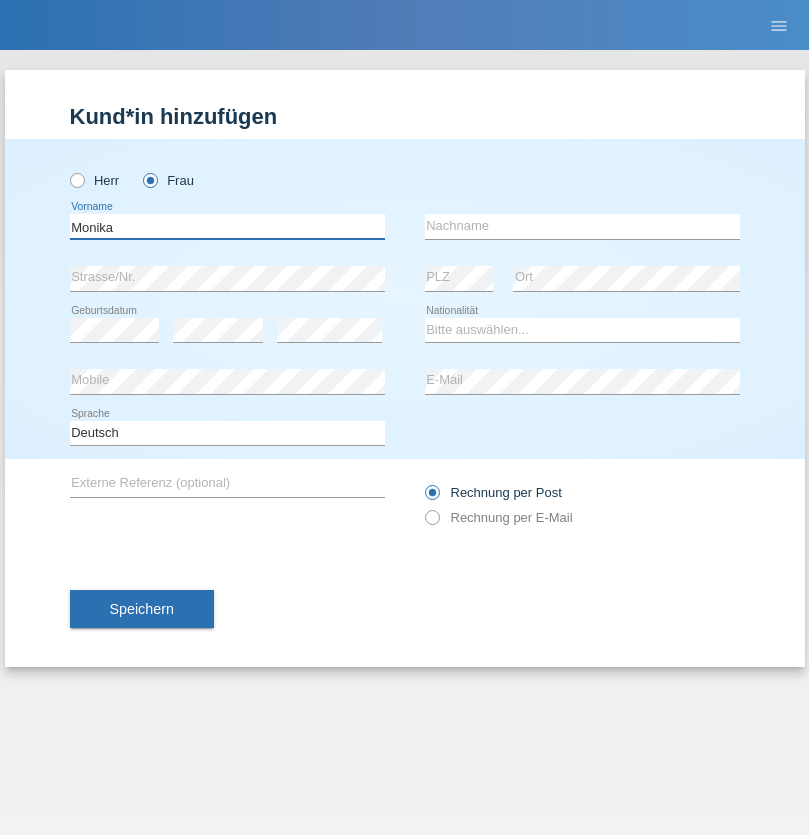 type on "Monika" 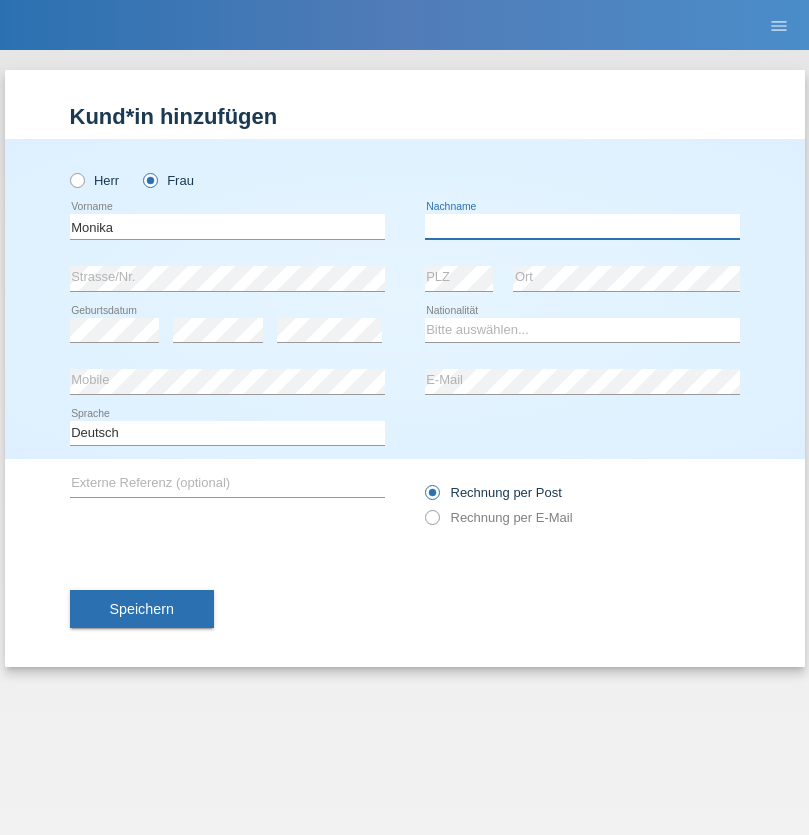 click at bounding box center (582, 226) 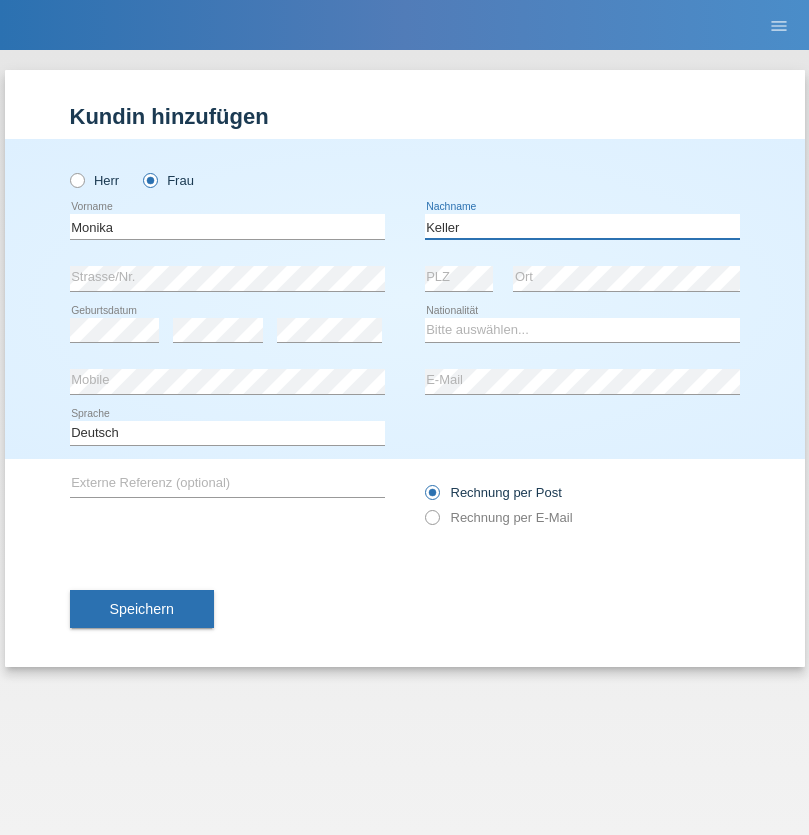 type on "Keller" 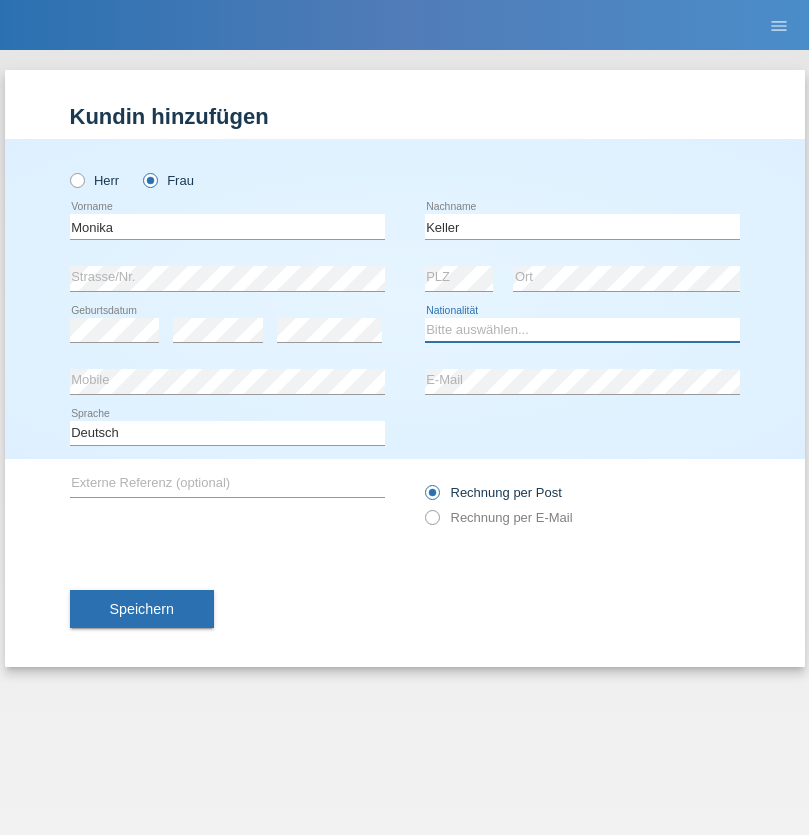 select on "CH" 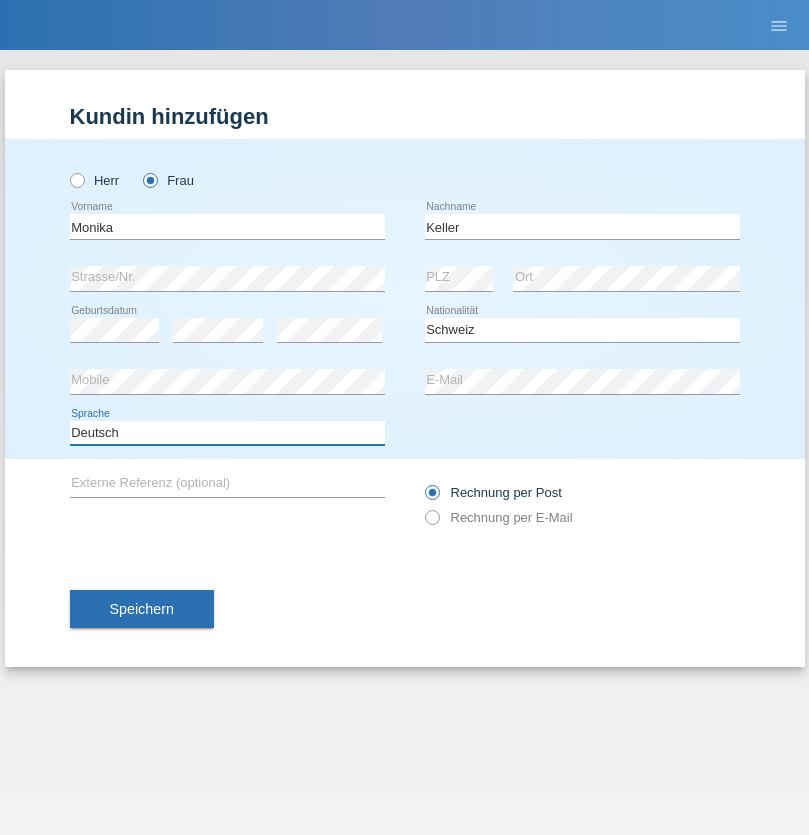 select on "en" 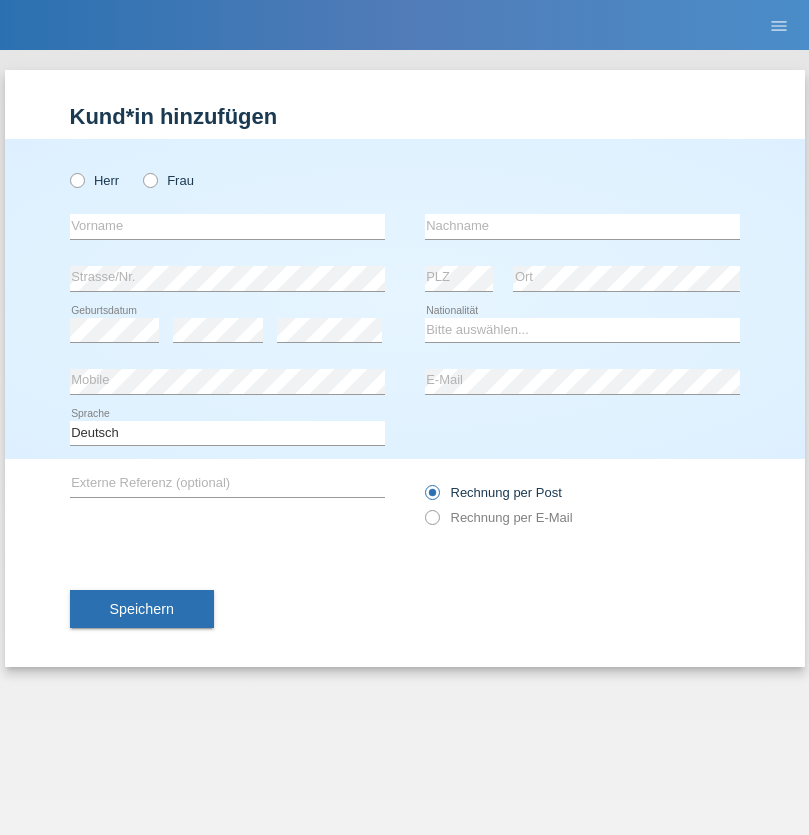 scroll, scrollTop: 0, scrollLeft: 0, axis: both 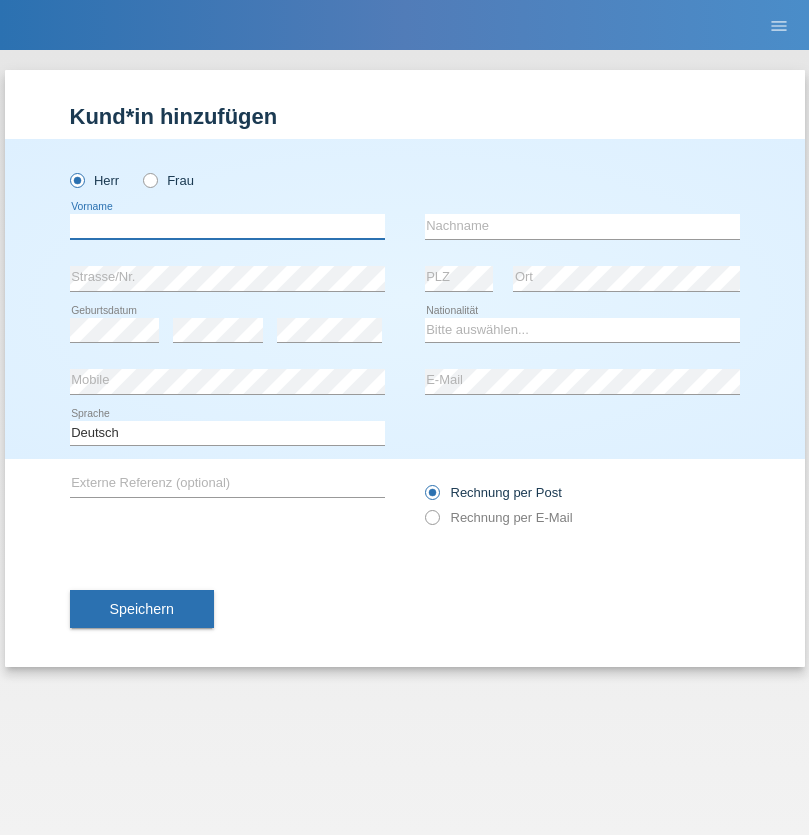 click at bounding box center [227, 226] 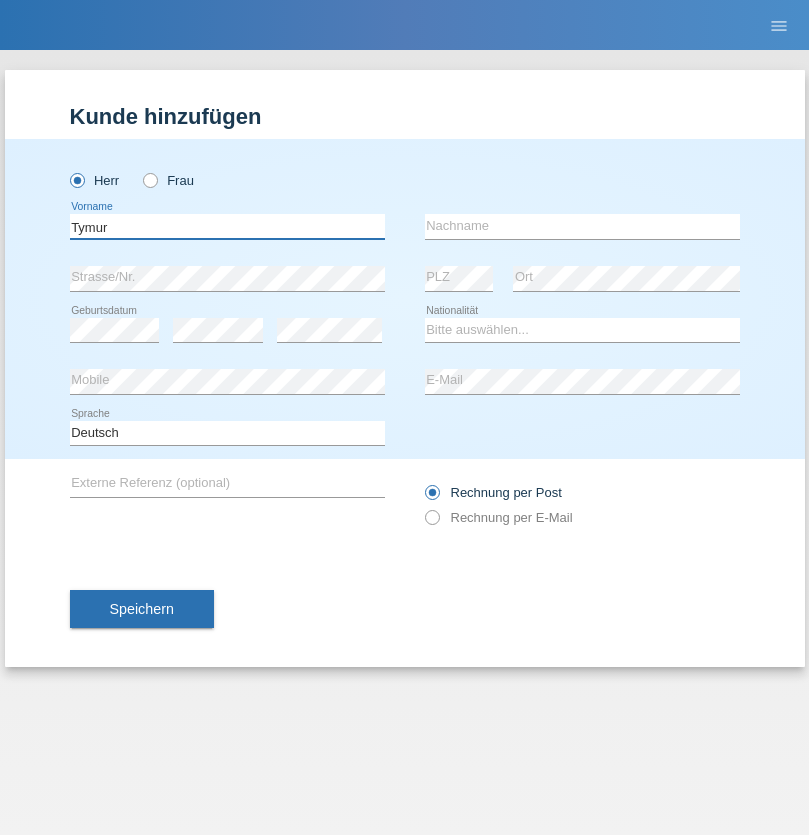 type on "Tymur" 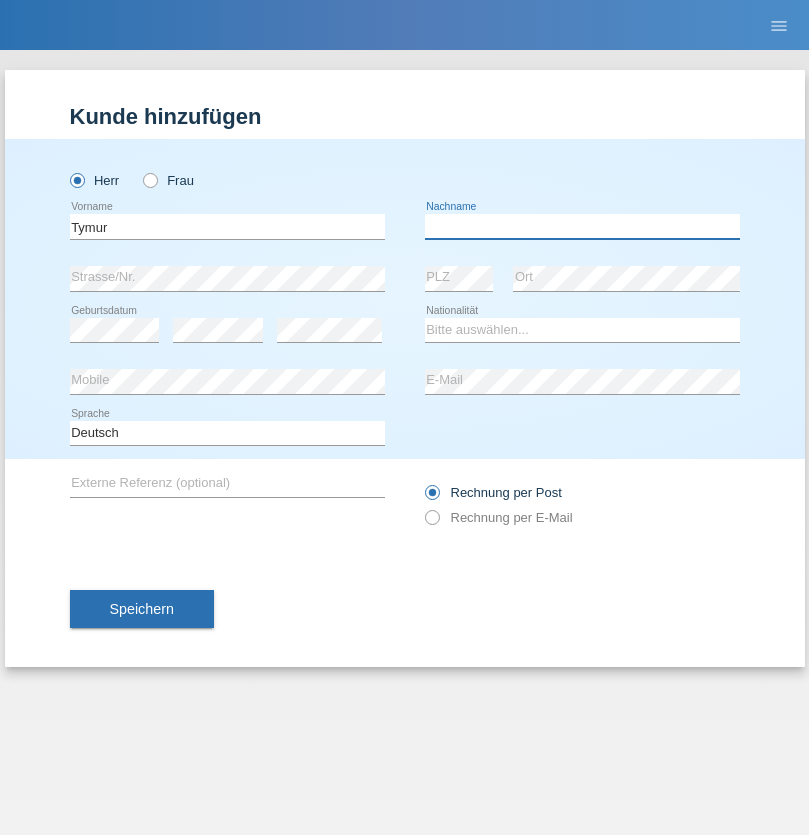click at bounding box center (582, 226) 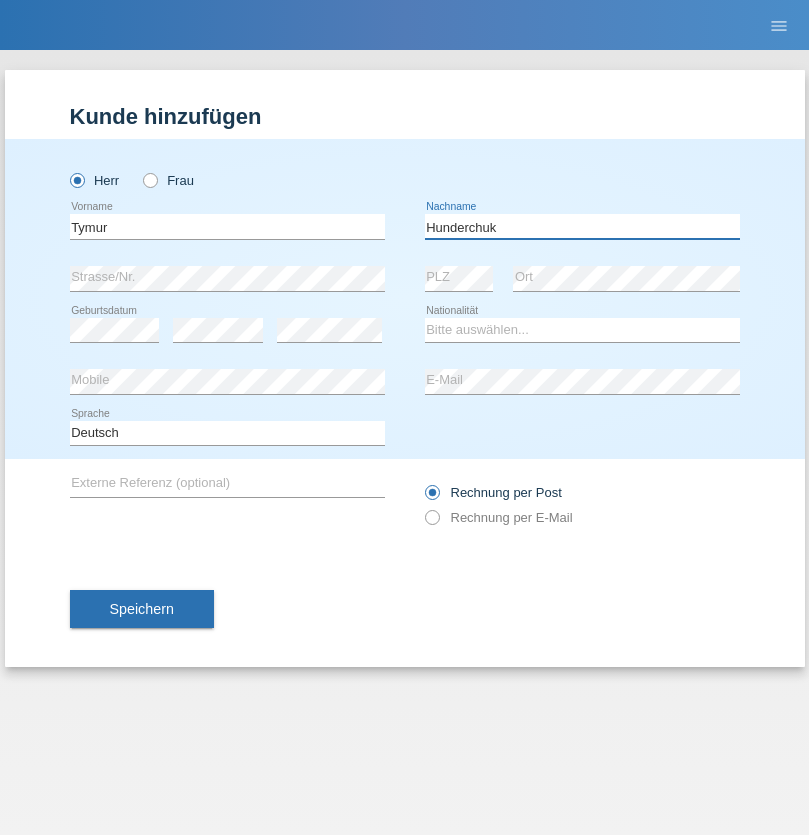 type on "Hunderchuk" 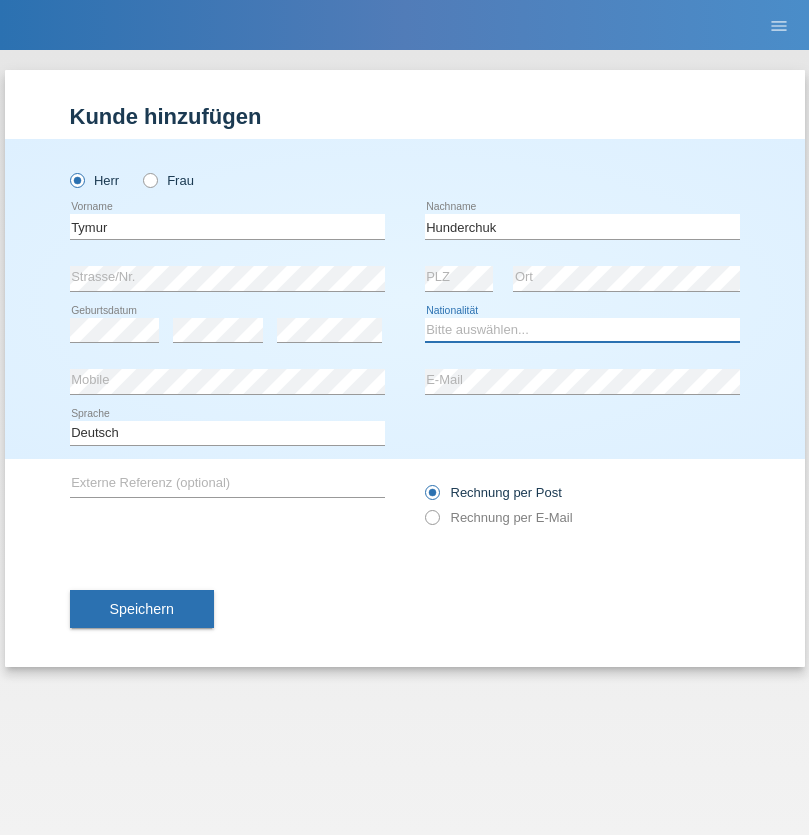 select on "UA" 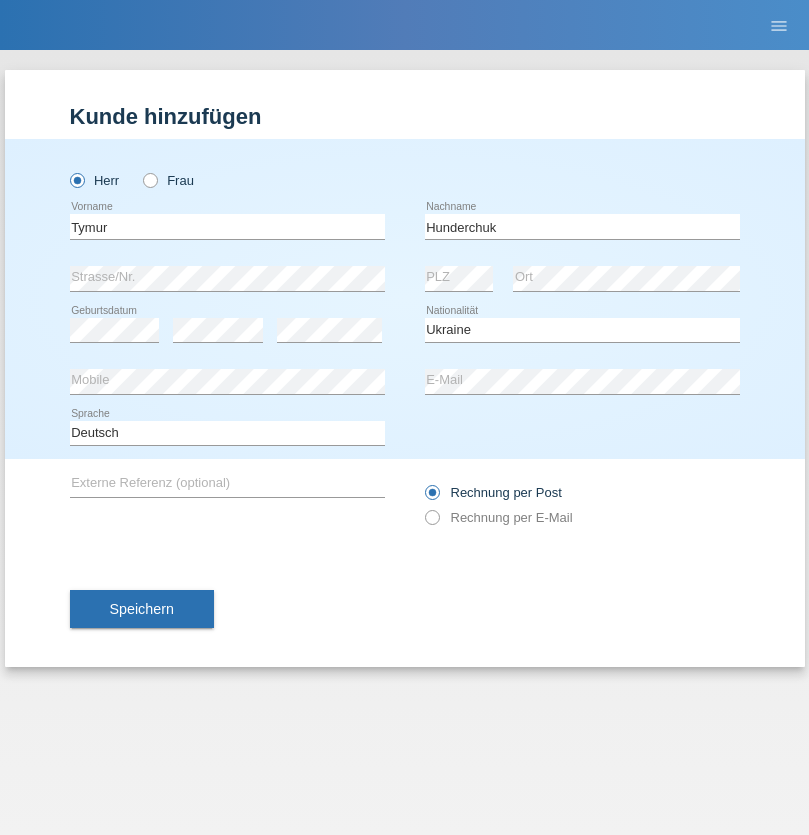 select on "C" 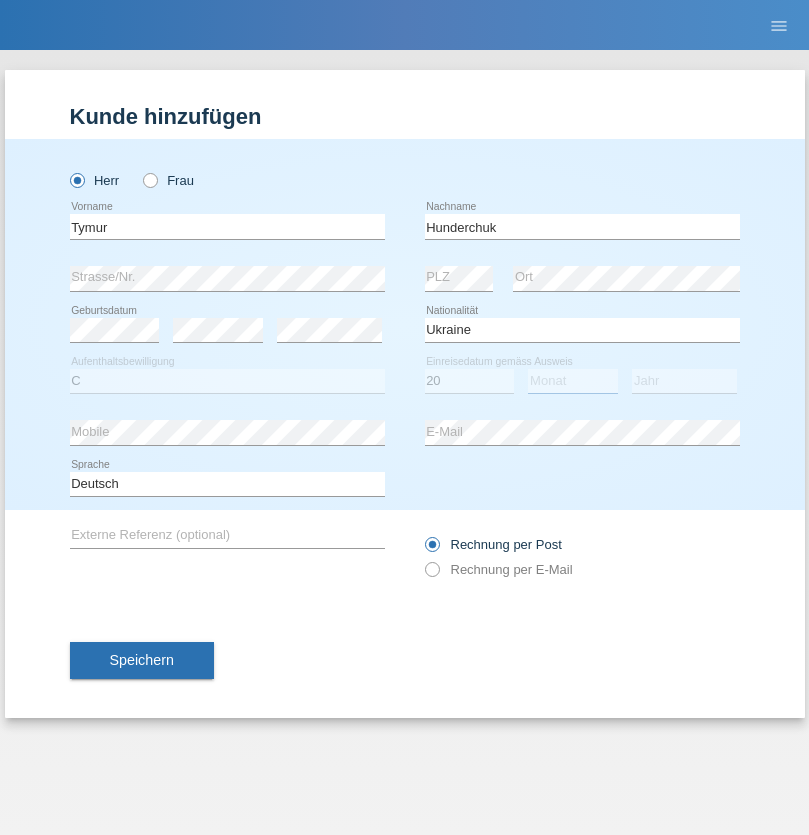 select on "08" 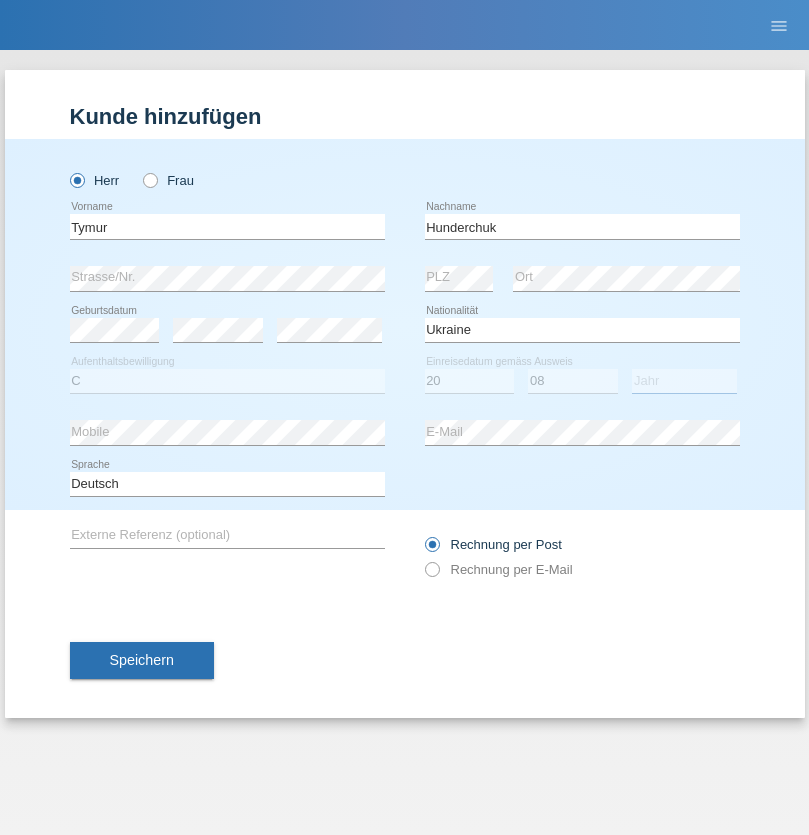 select on "2021" 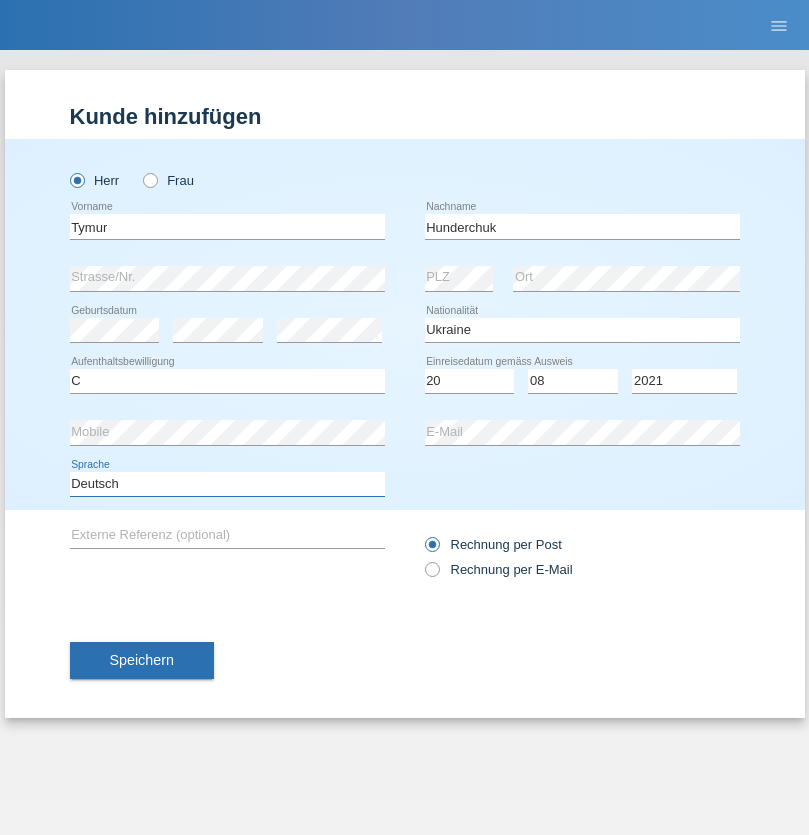 select on "en" 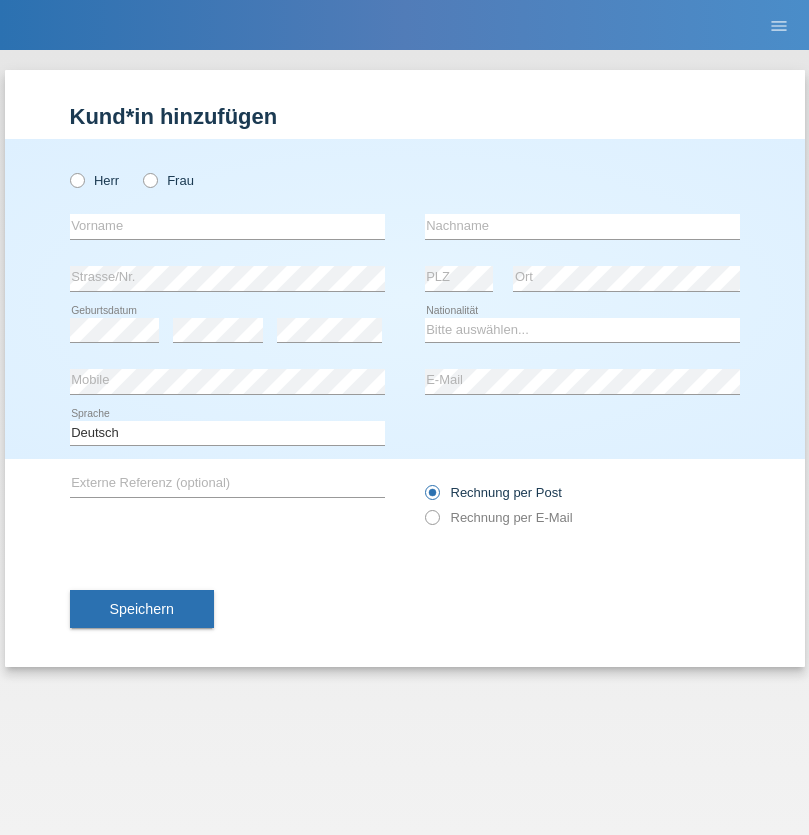 scroll, scrollTop: 0, scrollLeft: 0, axis: both 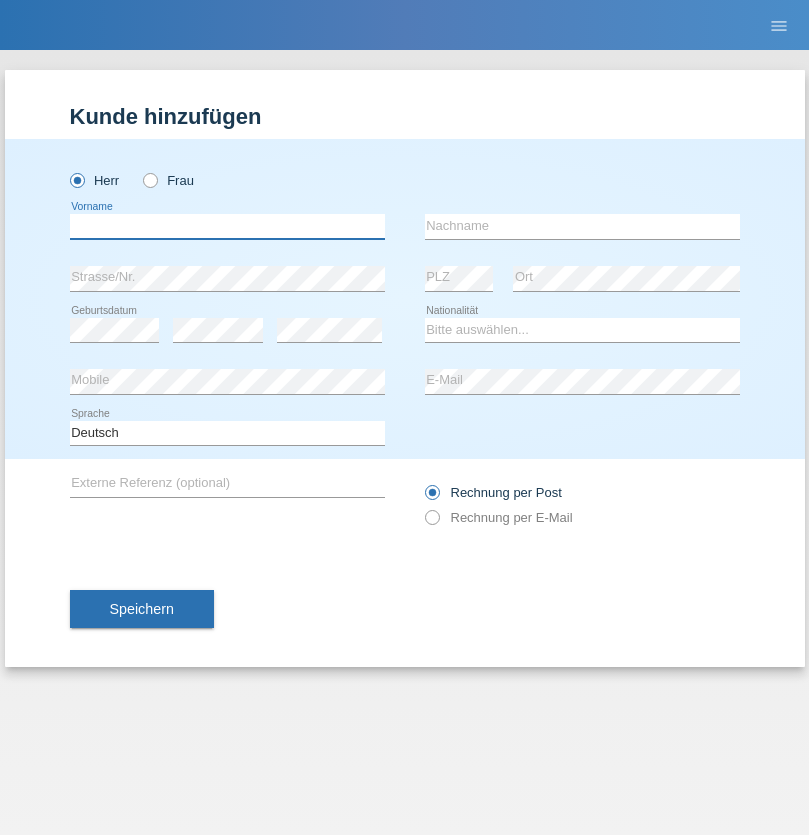 click at bounding box center (227, 226) 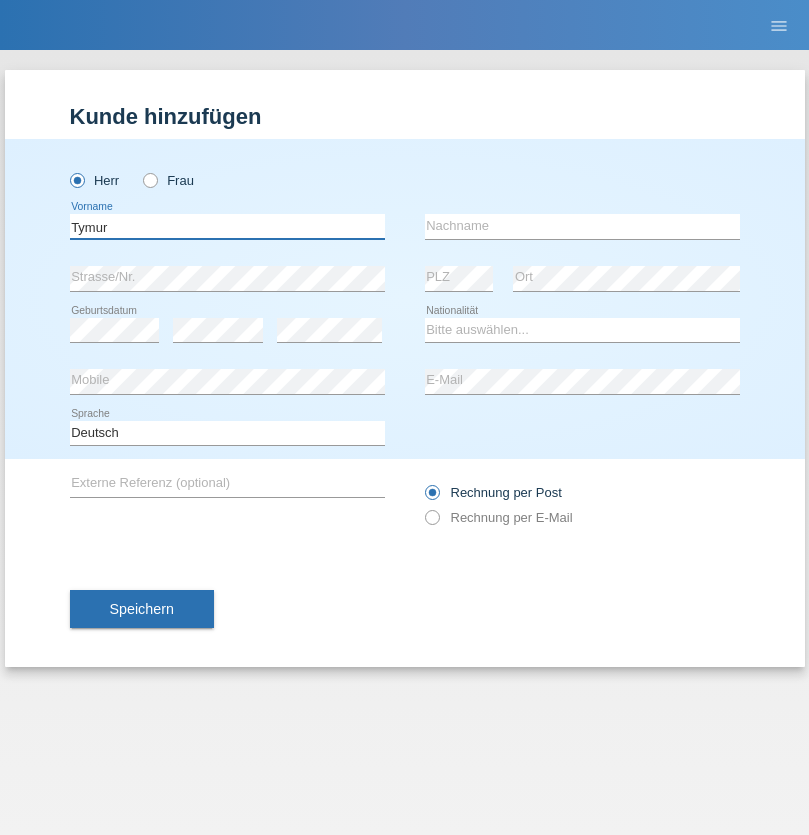 type on "Tymur" 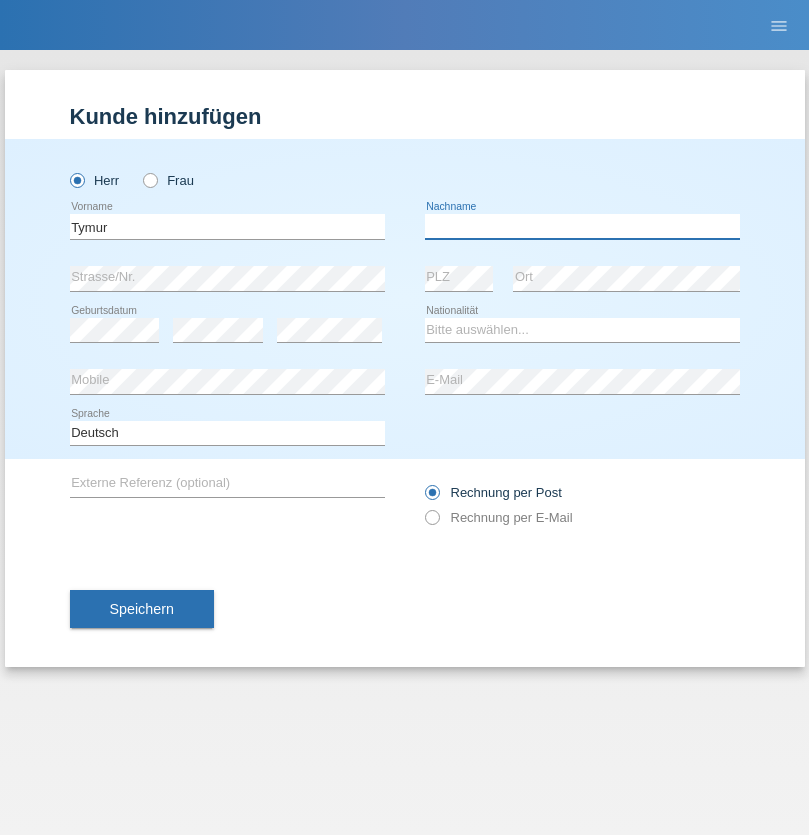 click at bounding box center [582, 226] 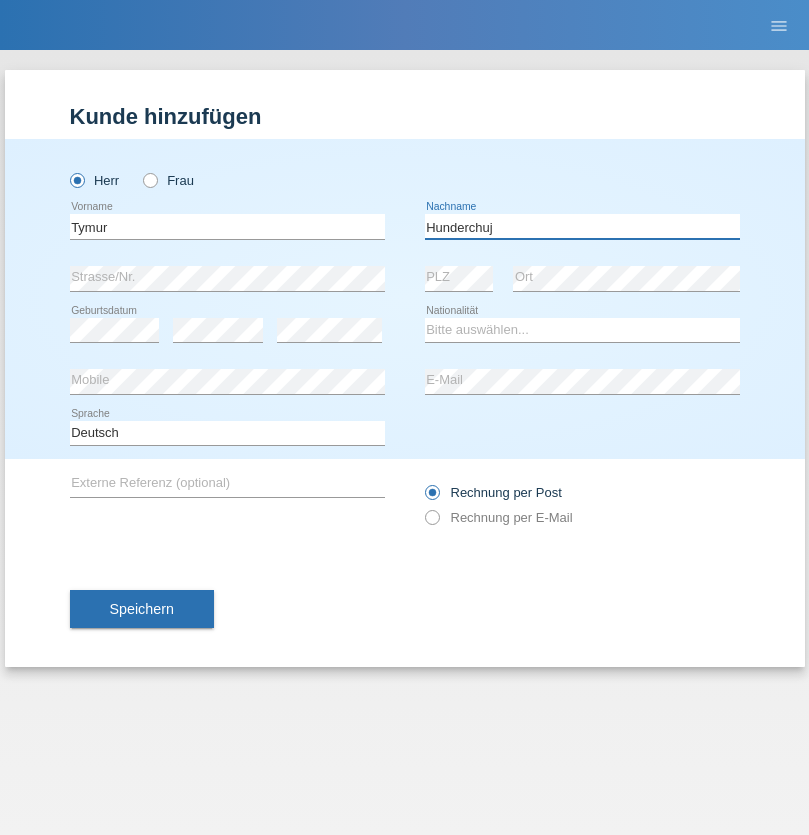 type on "Hunderchuj" 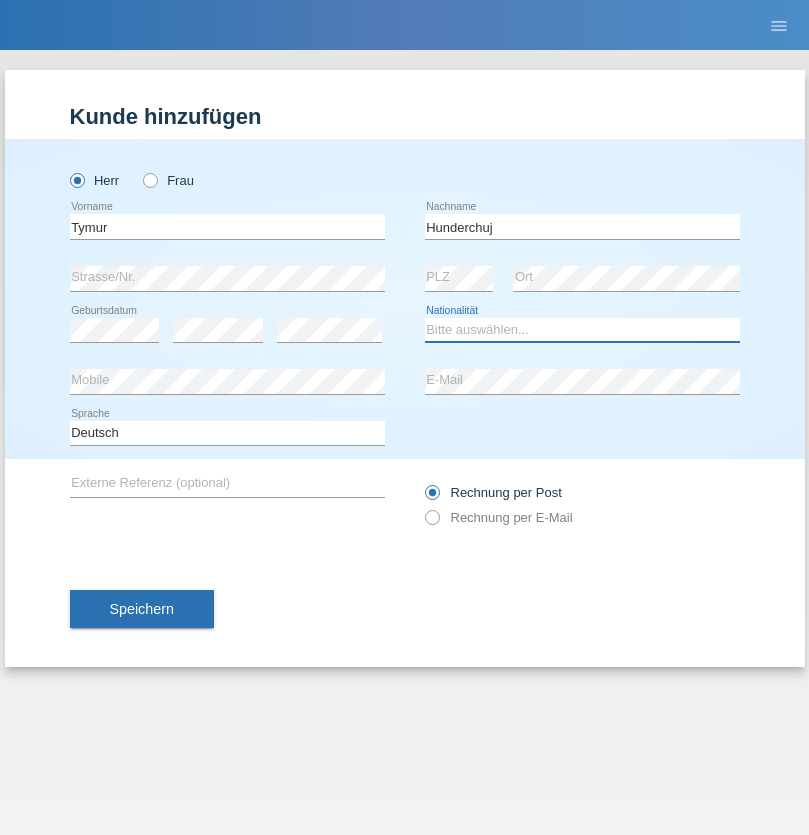 select on "UA" 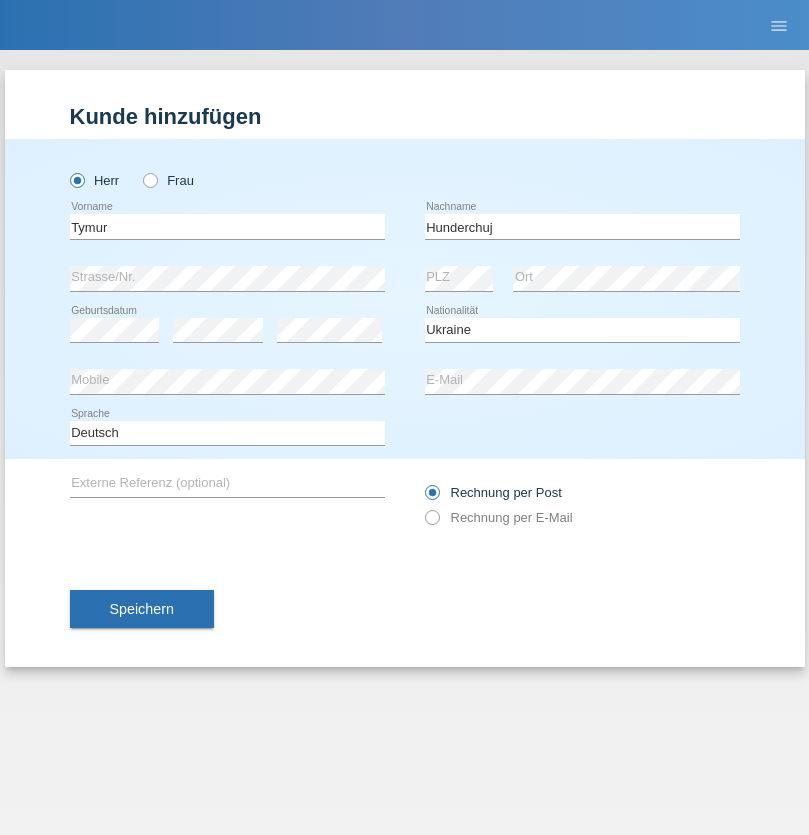 select on "C" 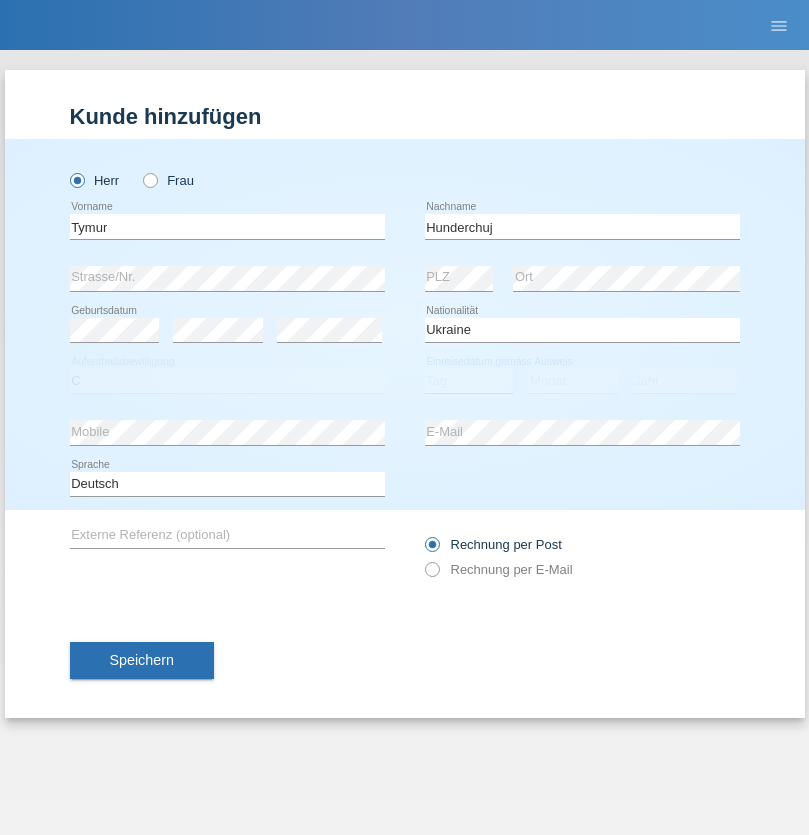 select on "20" 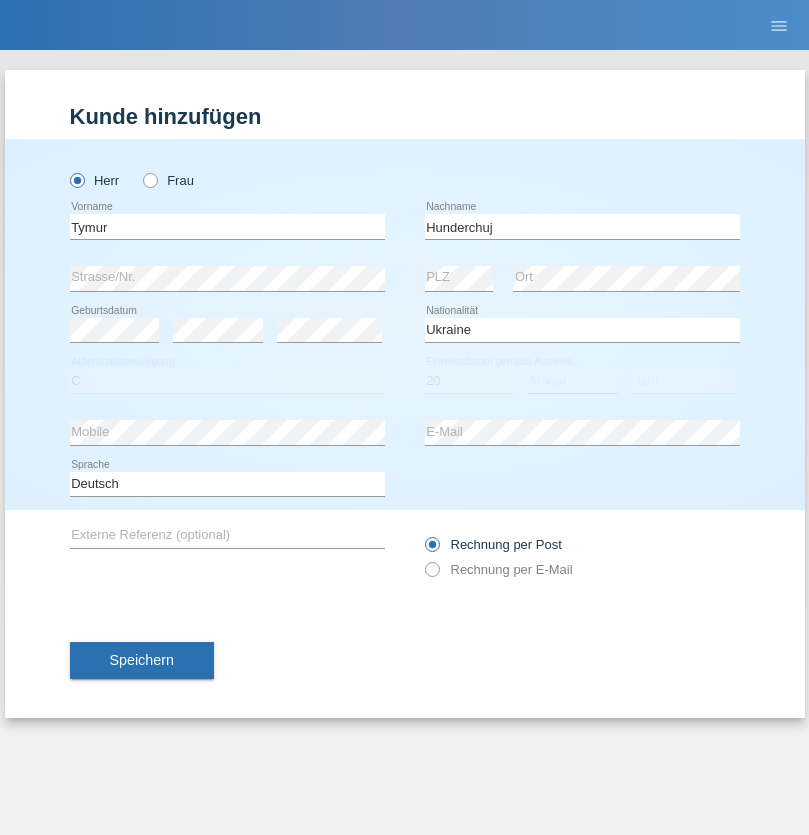select on "08" 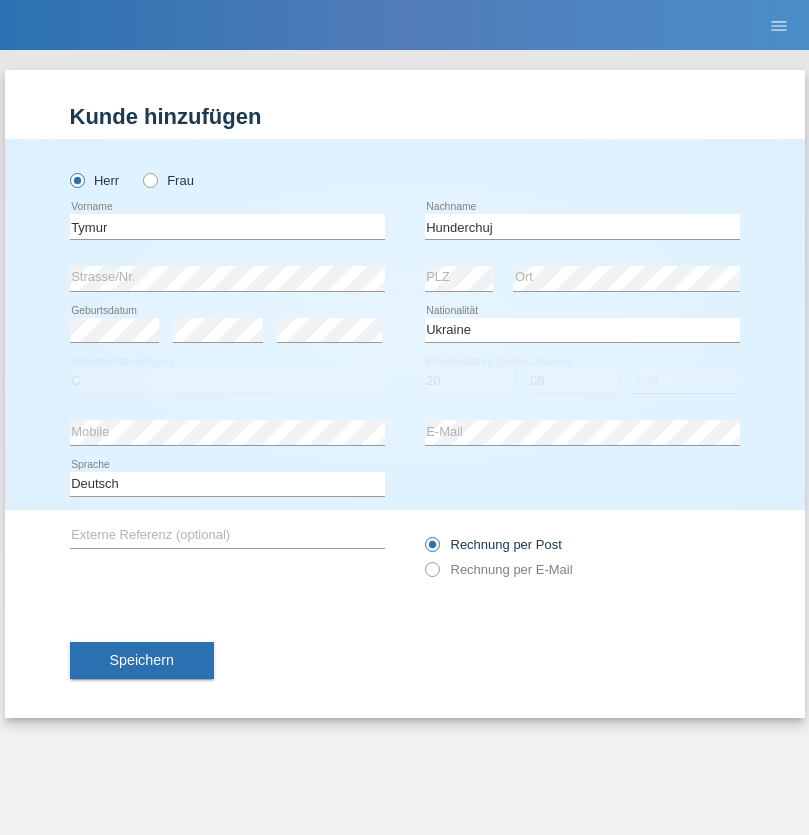 select on "2021" 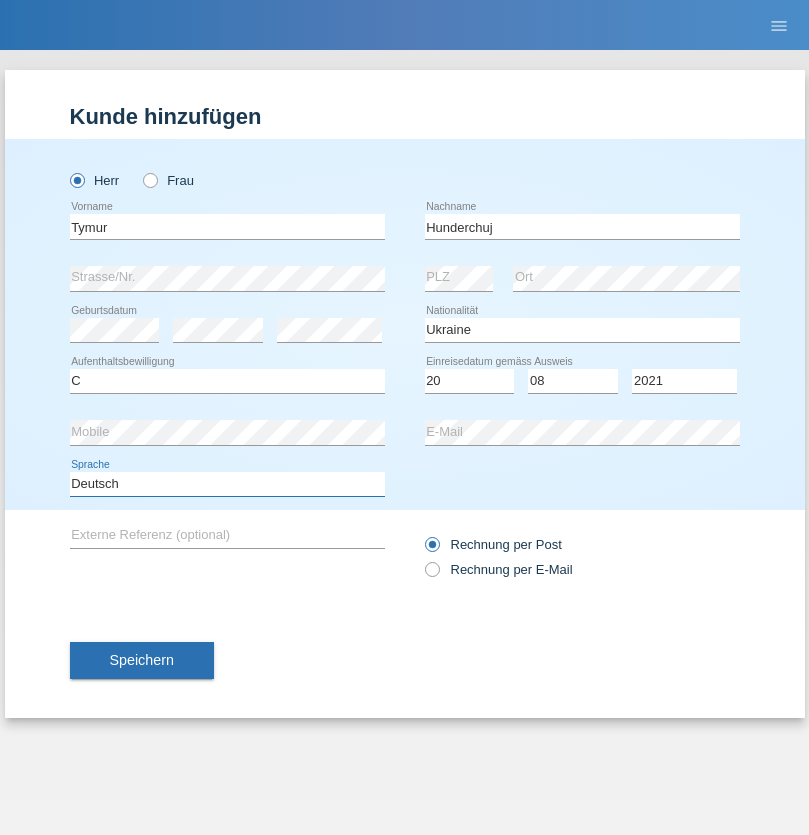 select on "en" 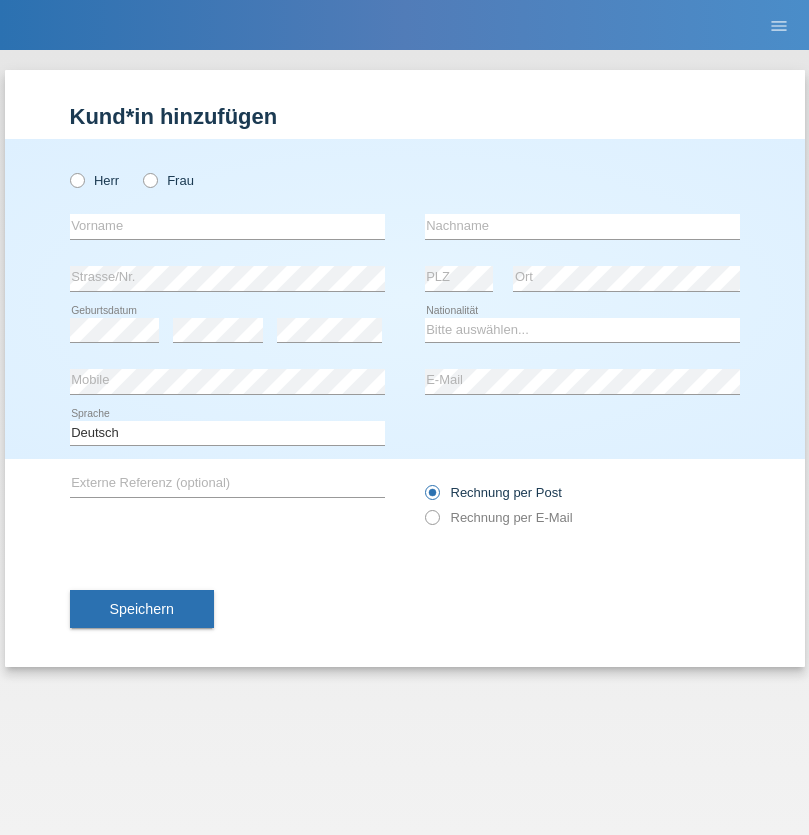 scroll, scrollTop: 0, scrollLeft: 0, axis: both 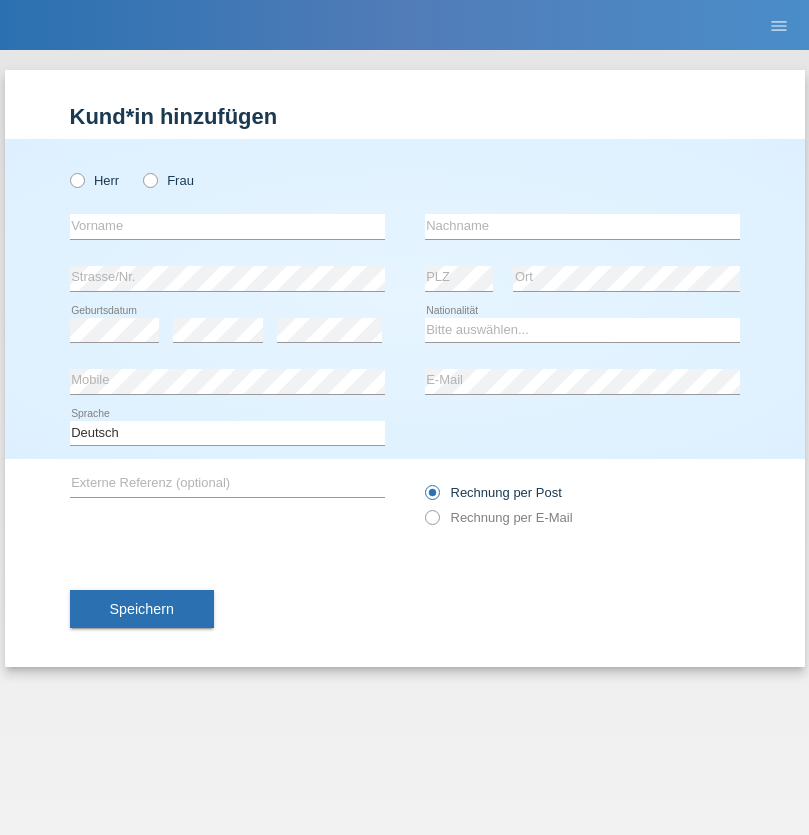 radio on "true" 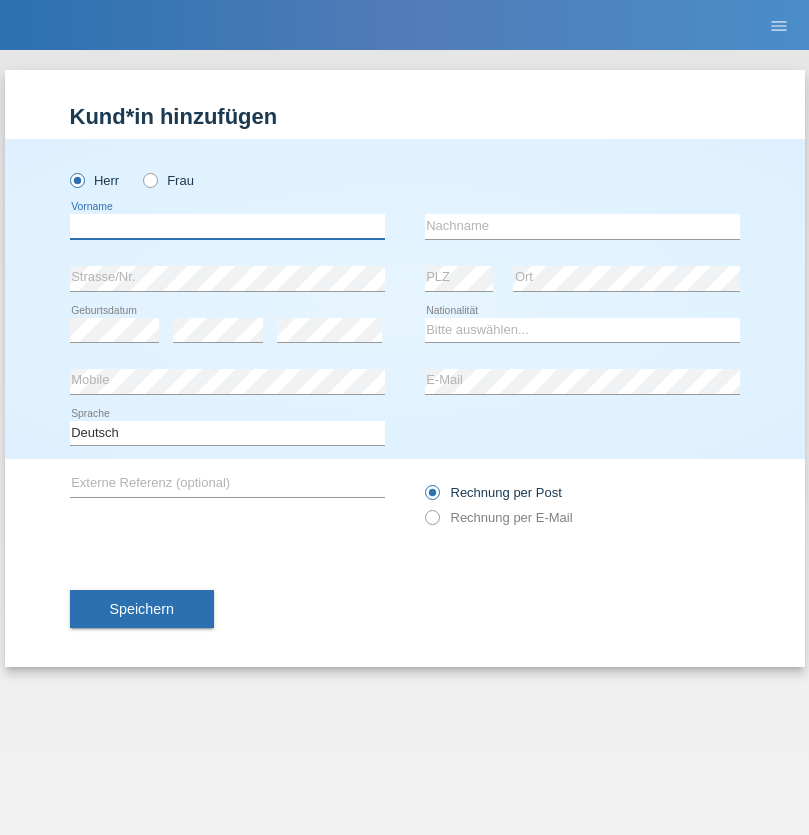 click at bounding box center [227, 226] 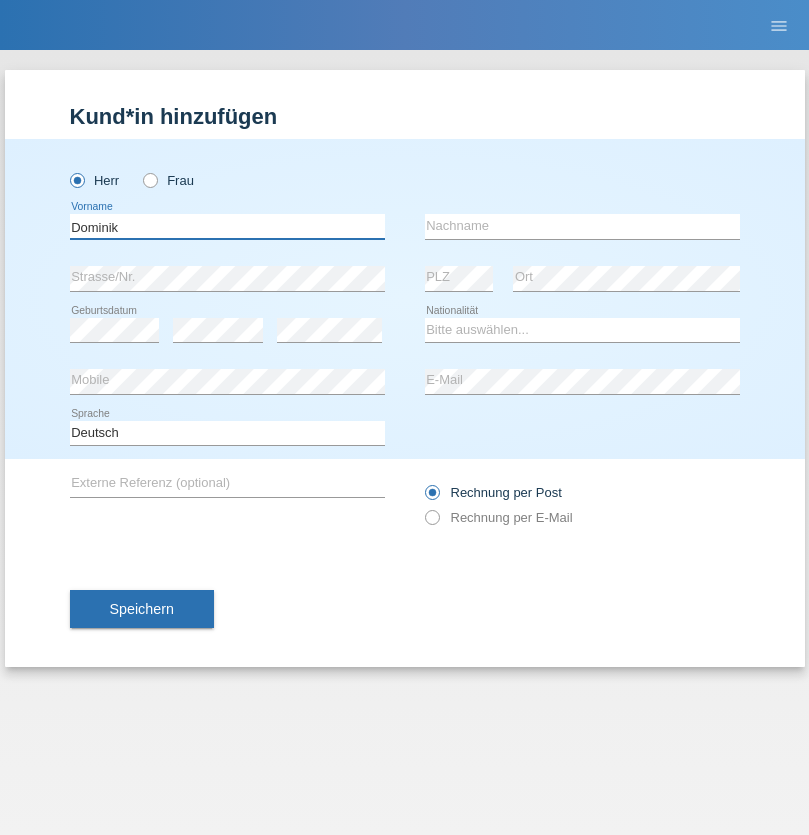 type on "Dominik" 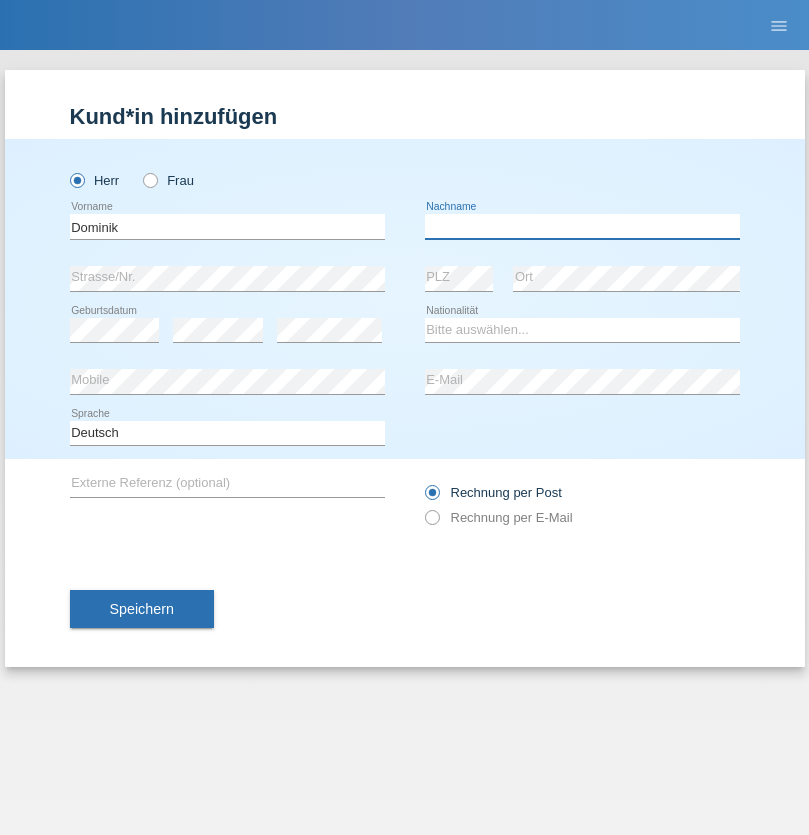 click at bounding box center [582, 226] 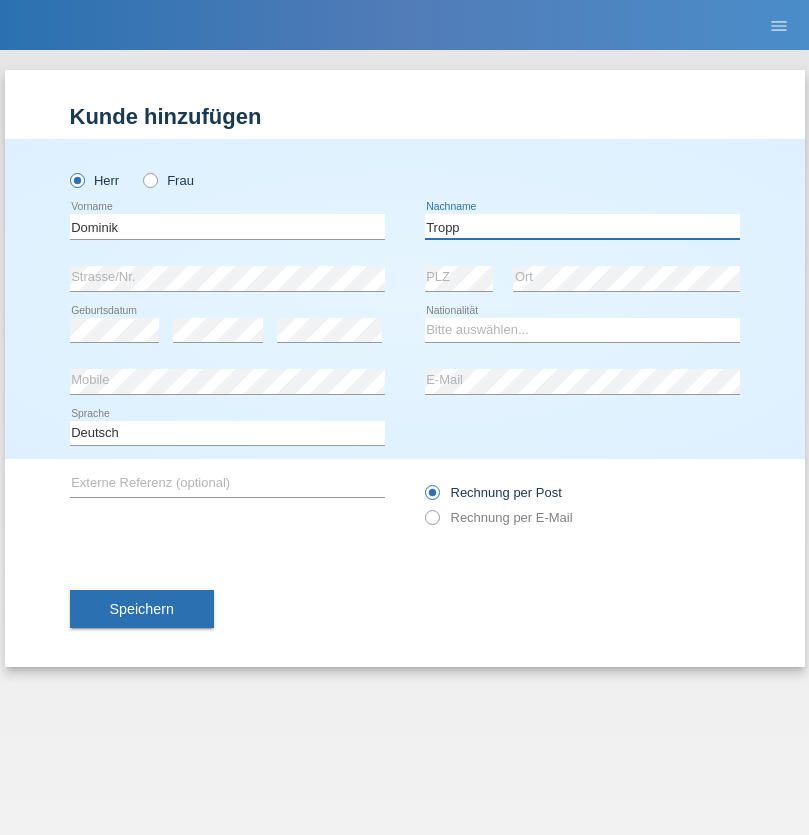 type on "Tropp" 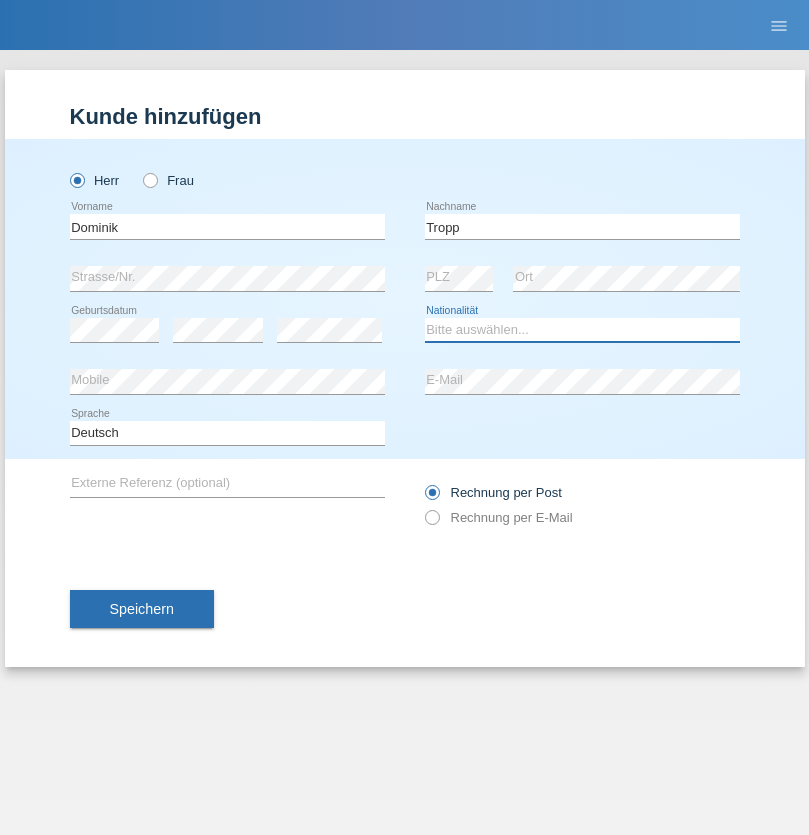 select on "SK" 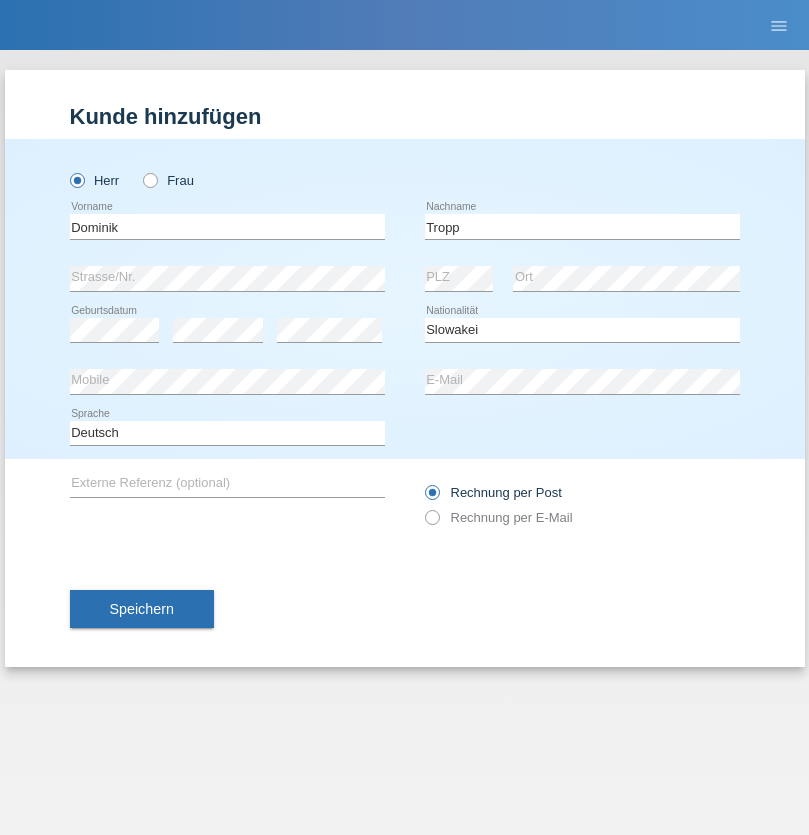 select on "C" 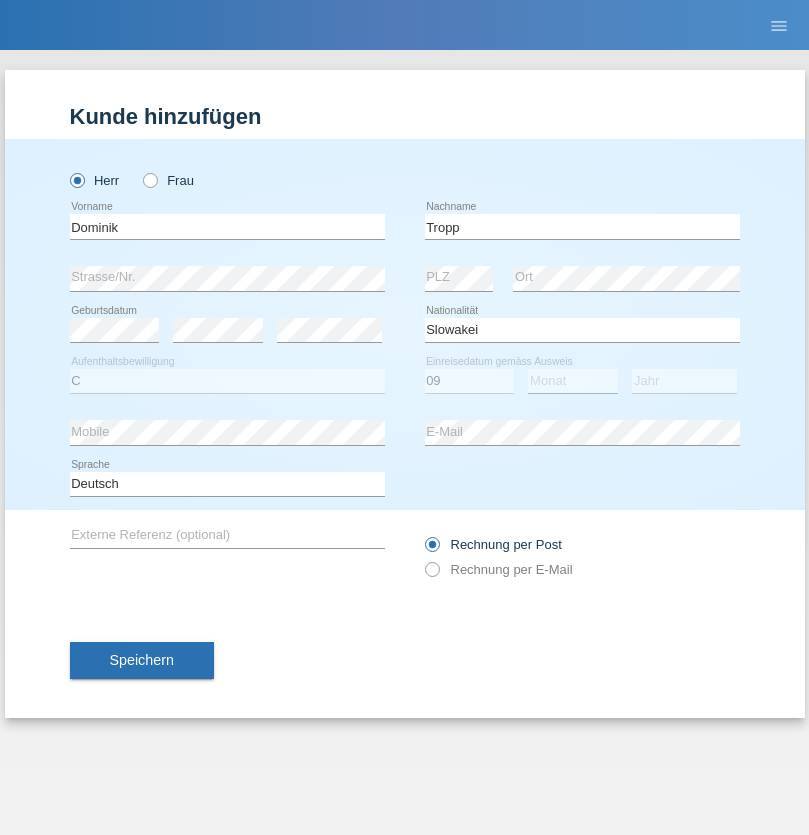select on "08" 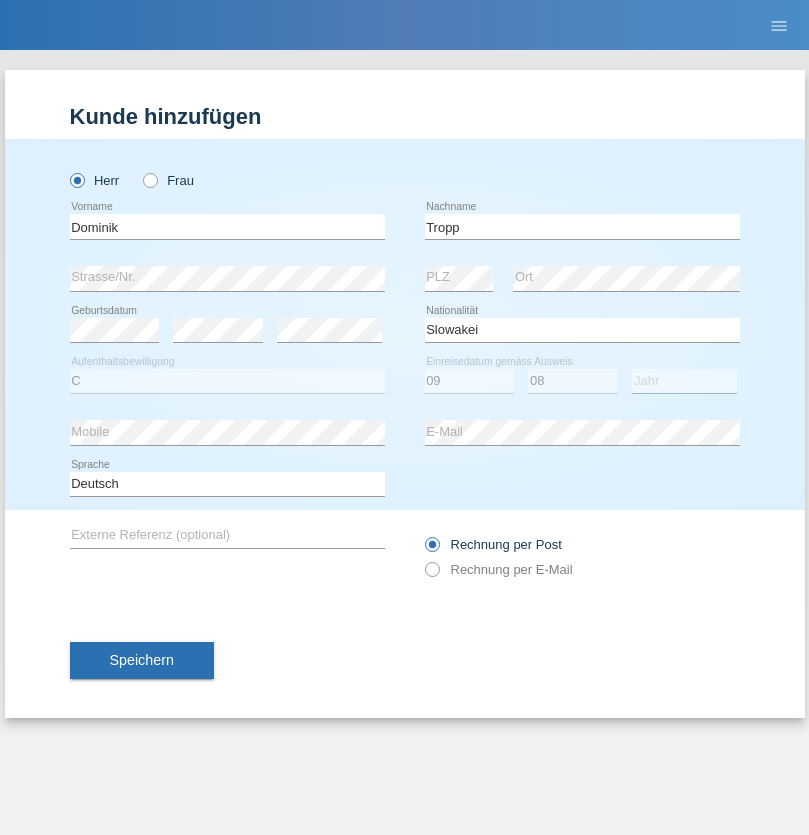 select on "2021" 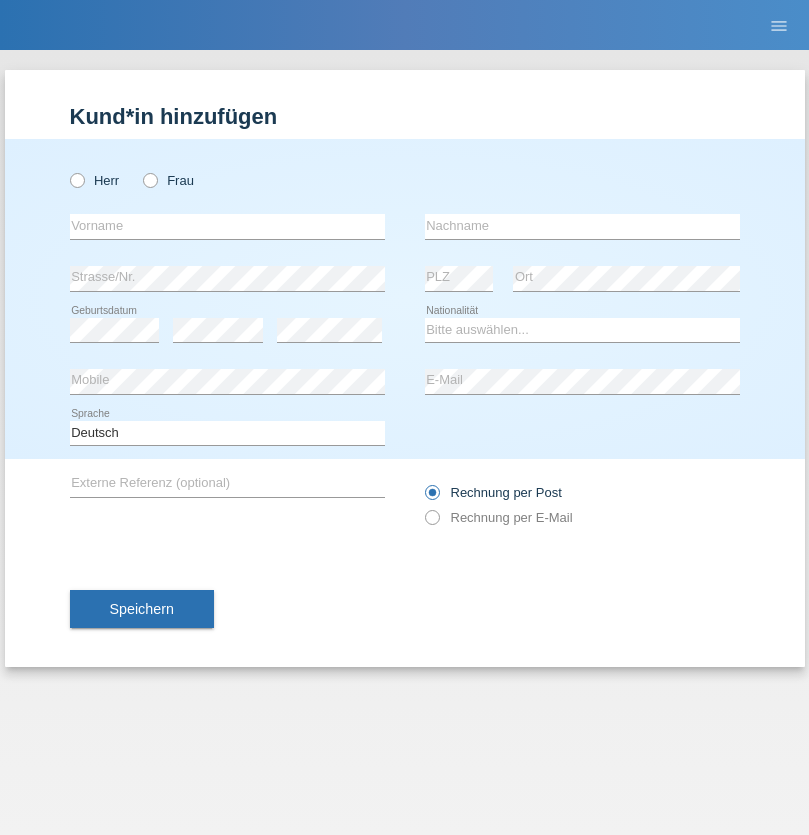 scroll, scrollTop: 0, scrollLeft: 0, axis: both 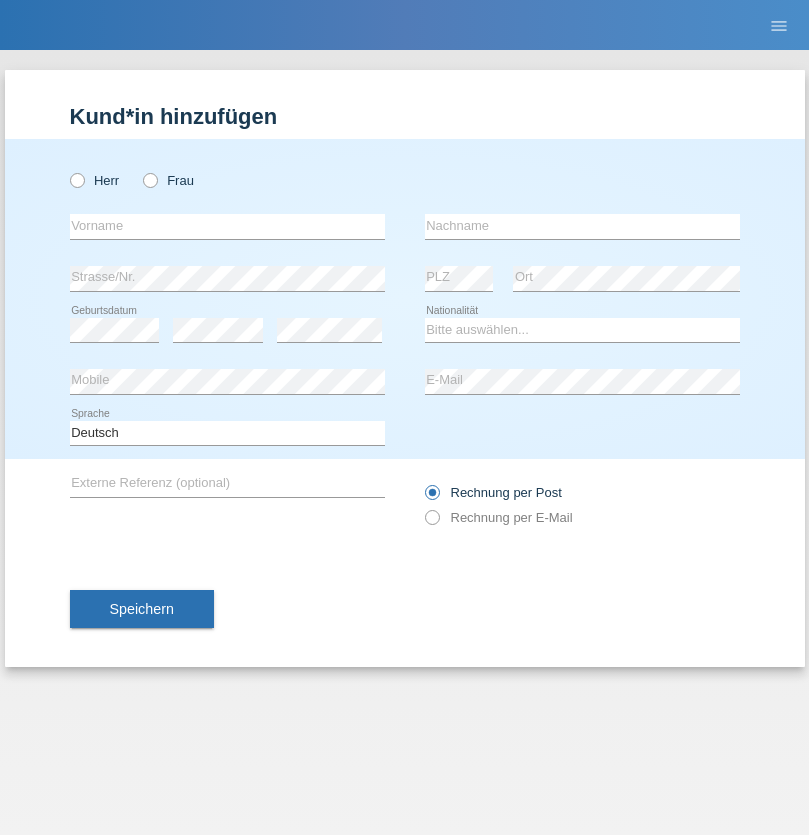 radio on "true" 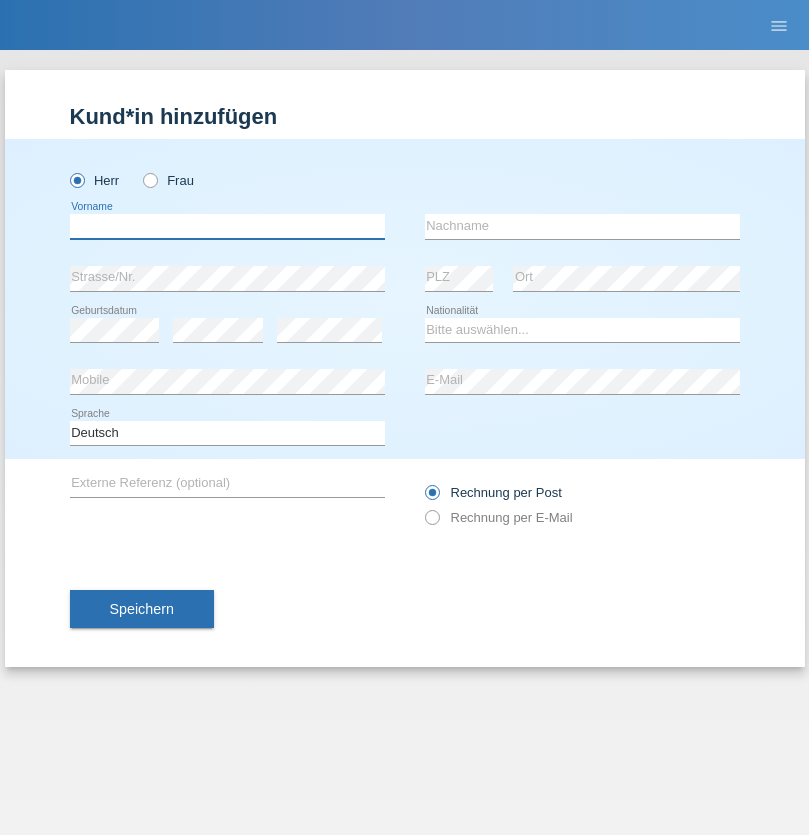 click at bounding box center (227, 226) 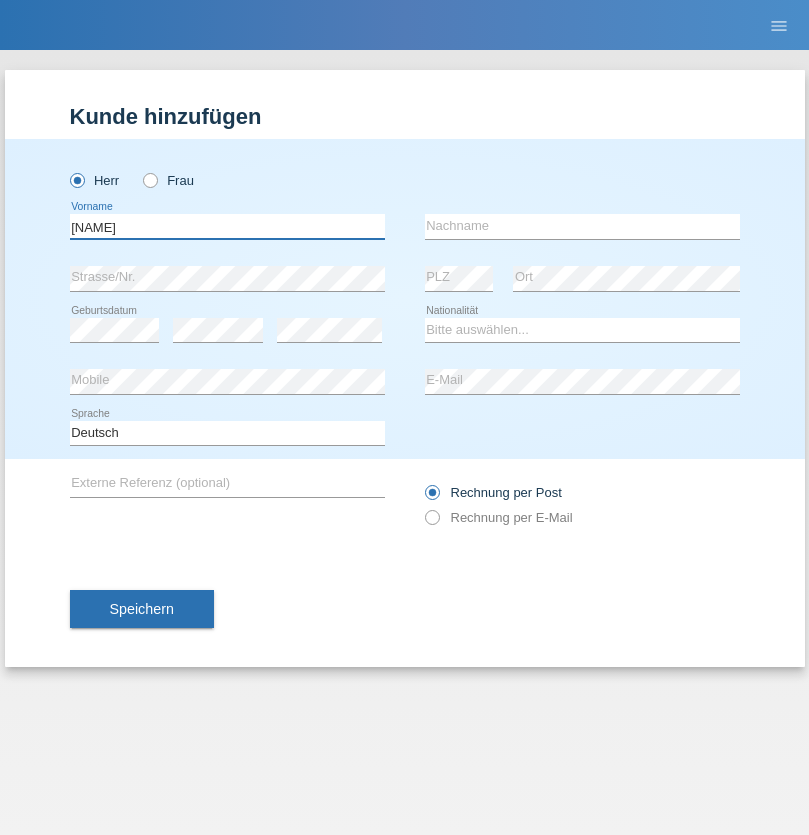 type on "[NAME]" 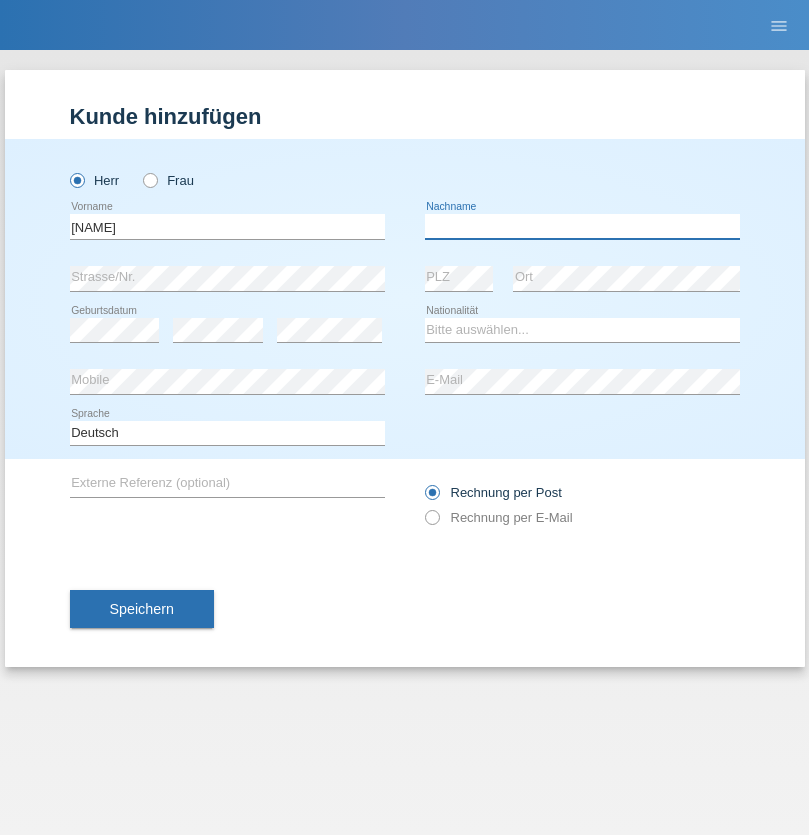 click at bounding box center [582, 226] 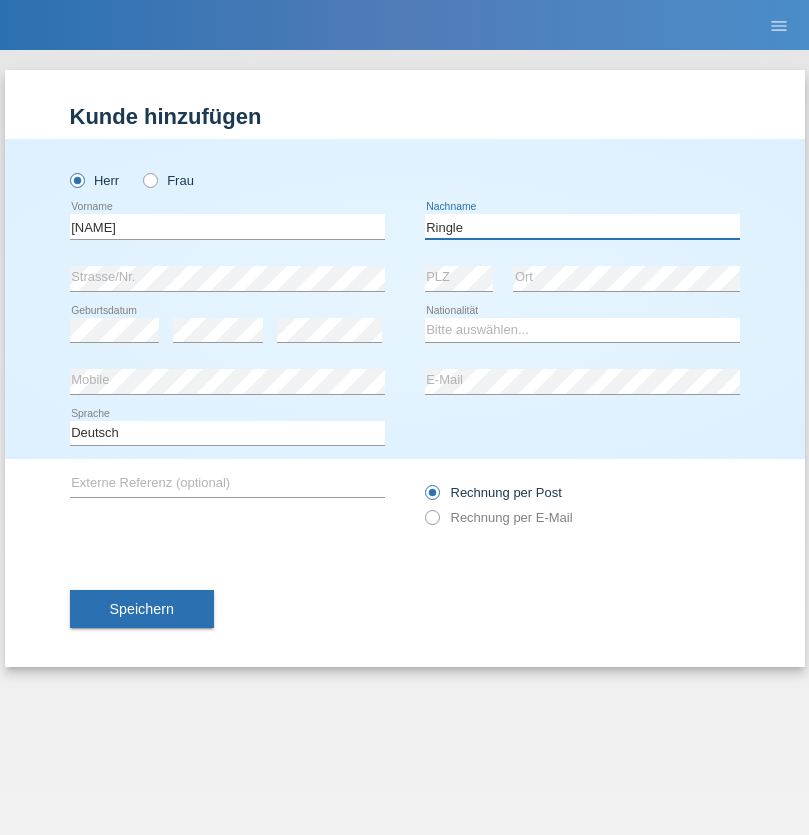 type on "Ringle" 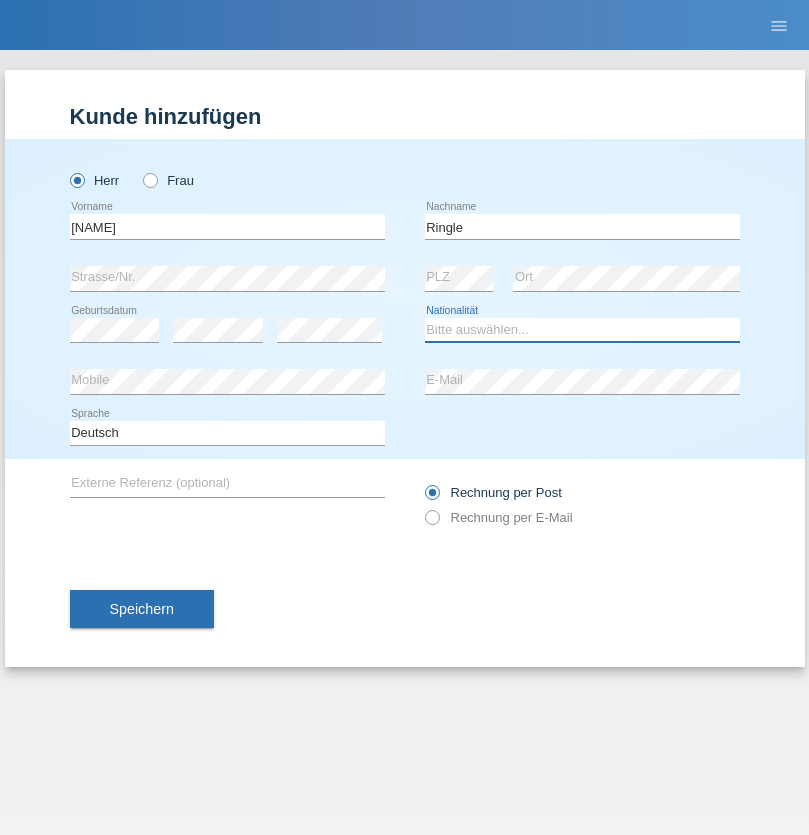 select on "DE" 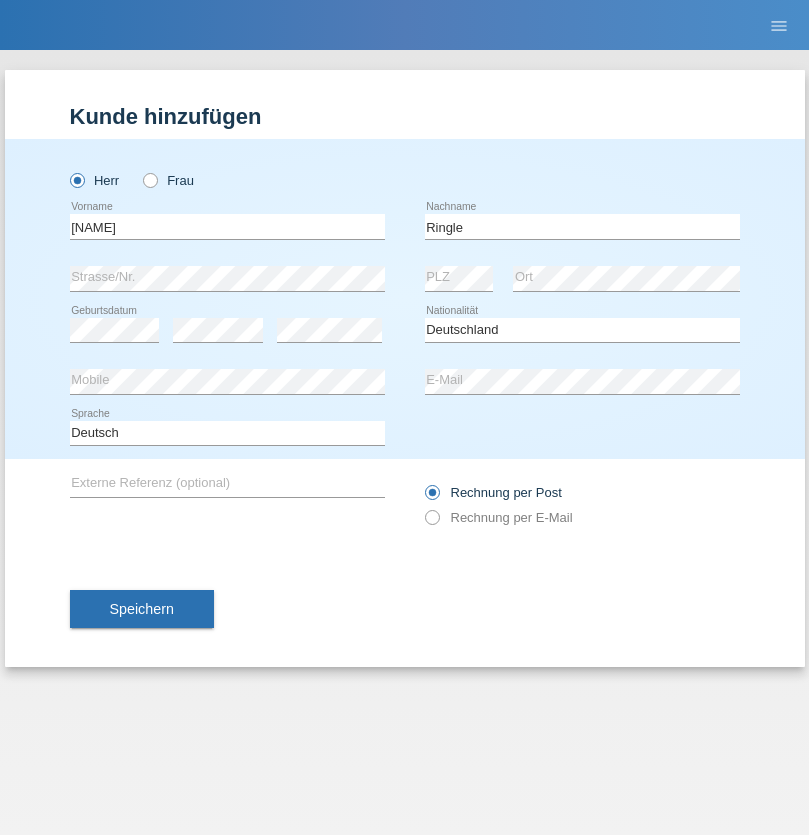 select on "C" 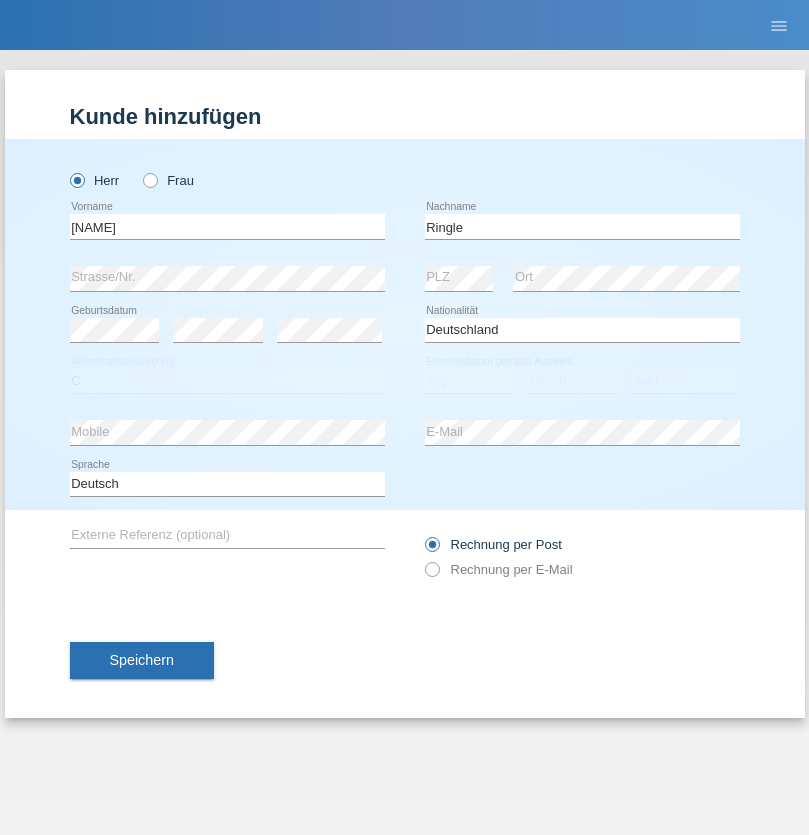 select on "06" 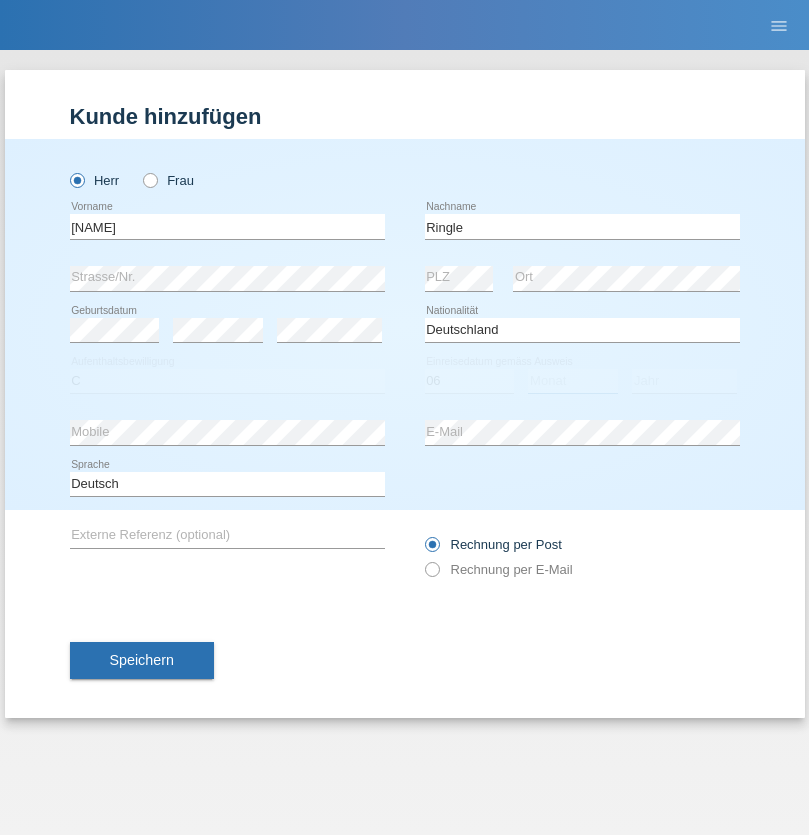 select on "01" 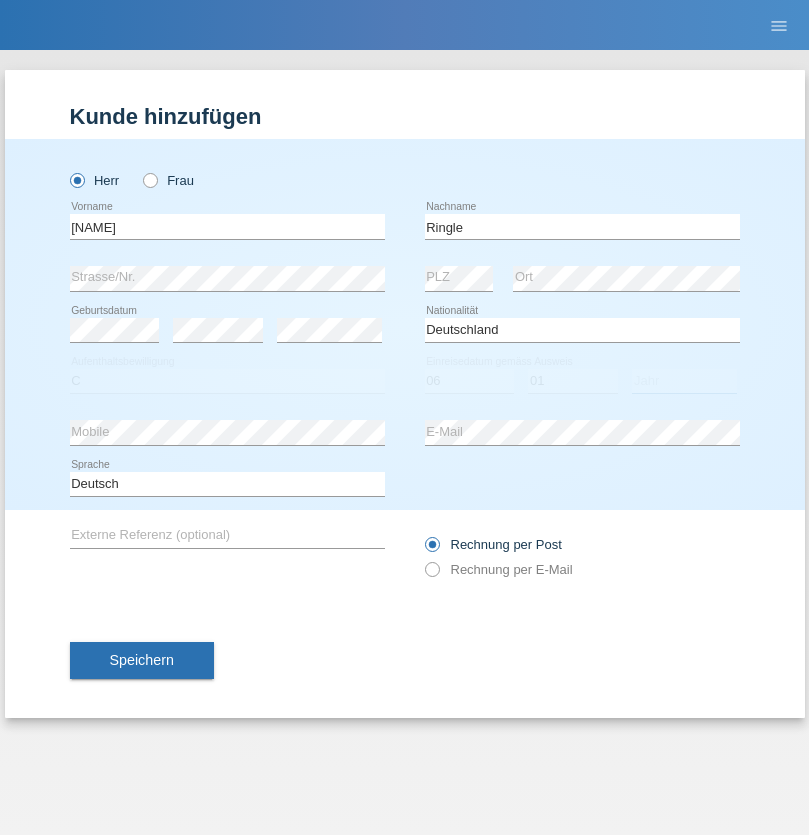 select on "2021" 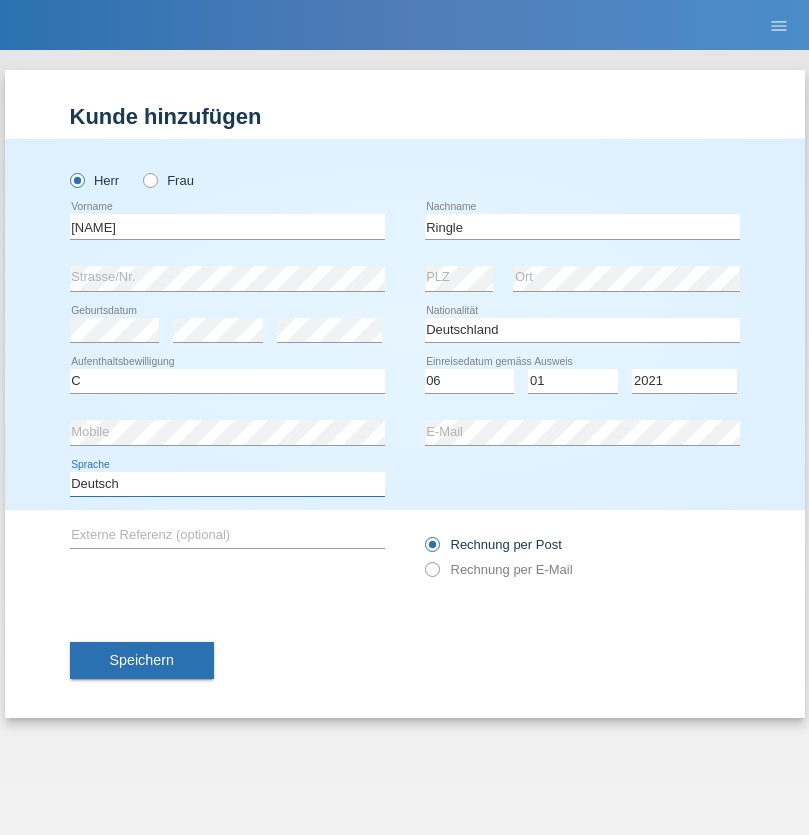 select on "en" 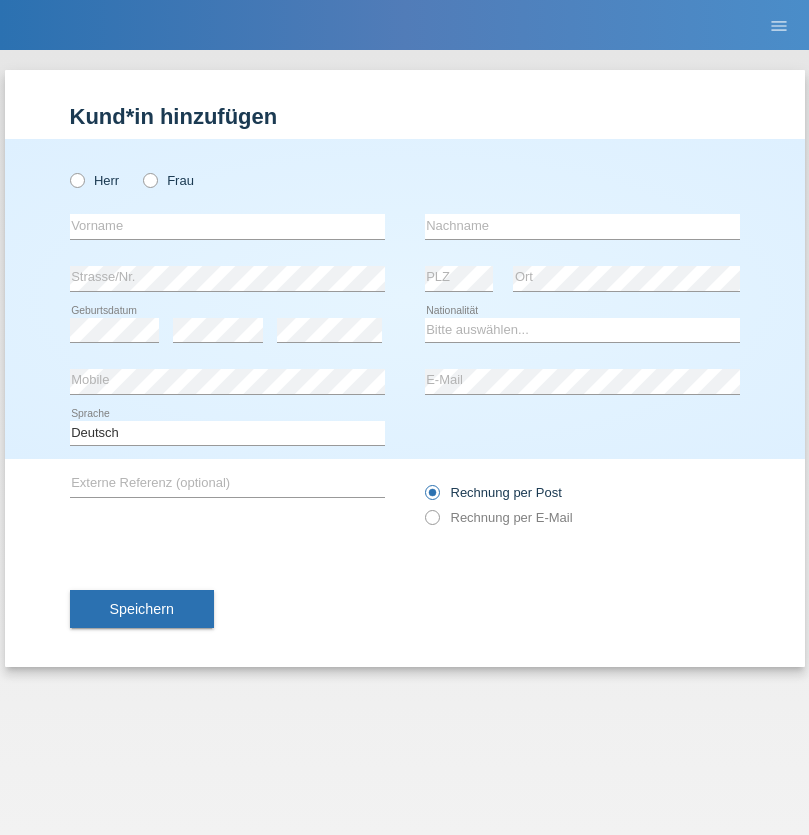scroll, scrollTop: 0, scrollLeft: 0, axis: both 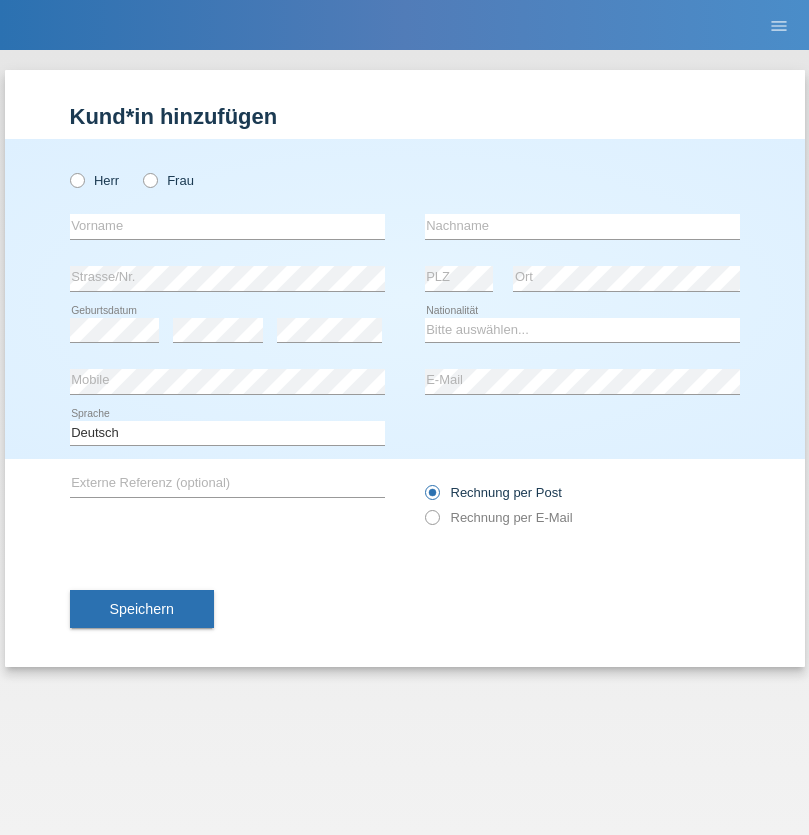 radio on "true" 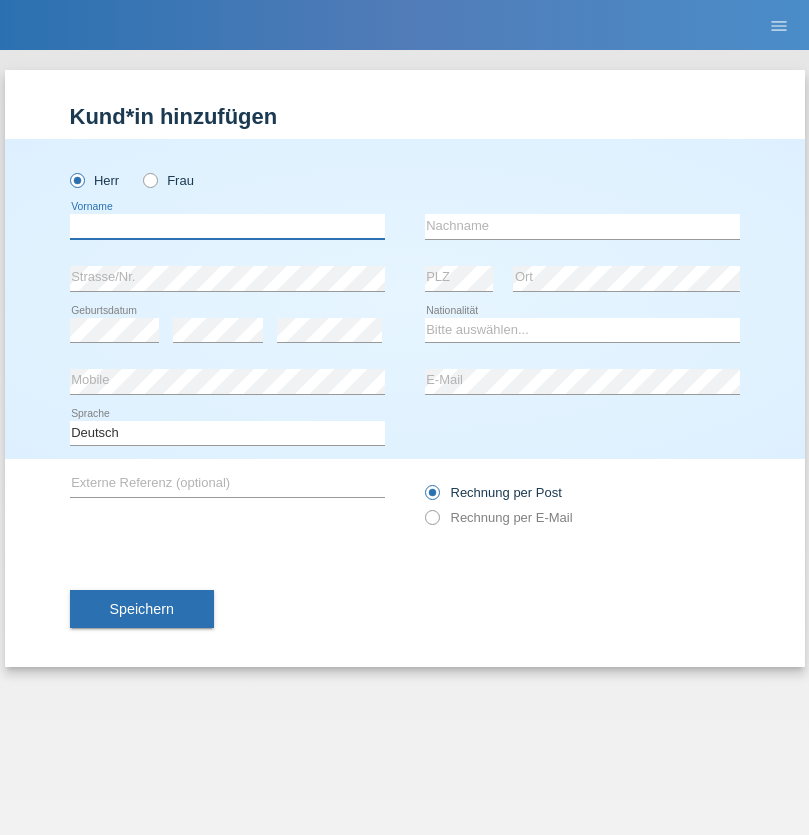 click at bounding box center [227, 226] 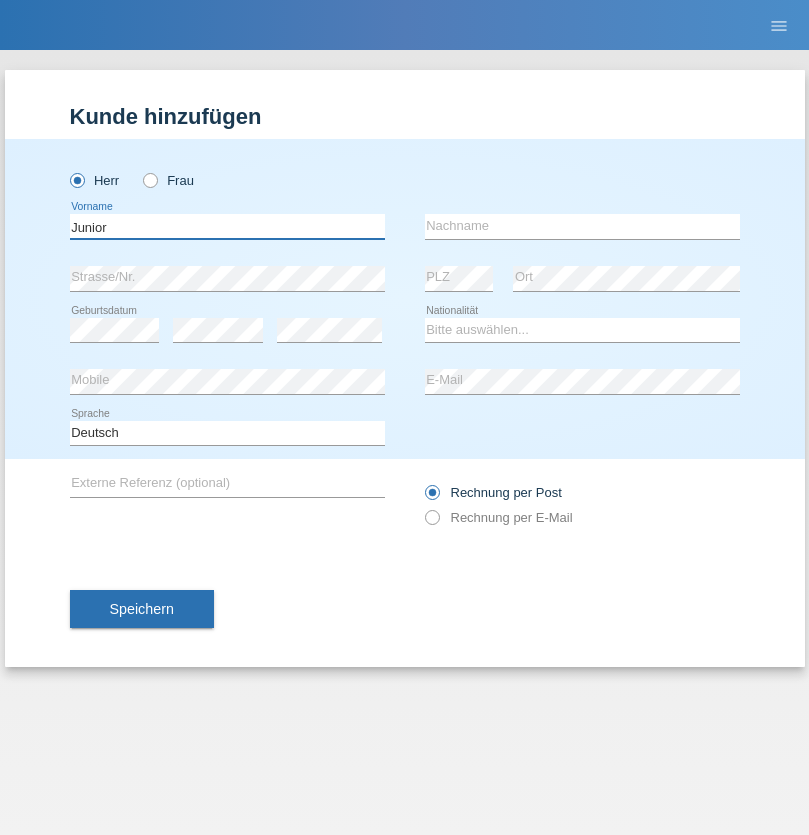 type on "Junior" 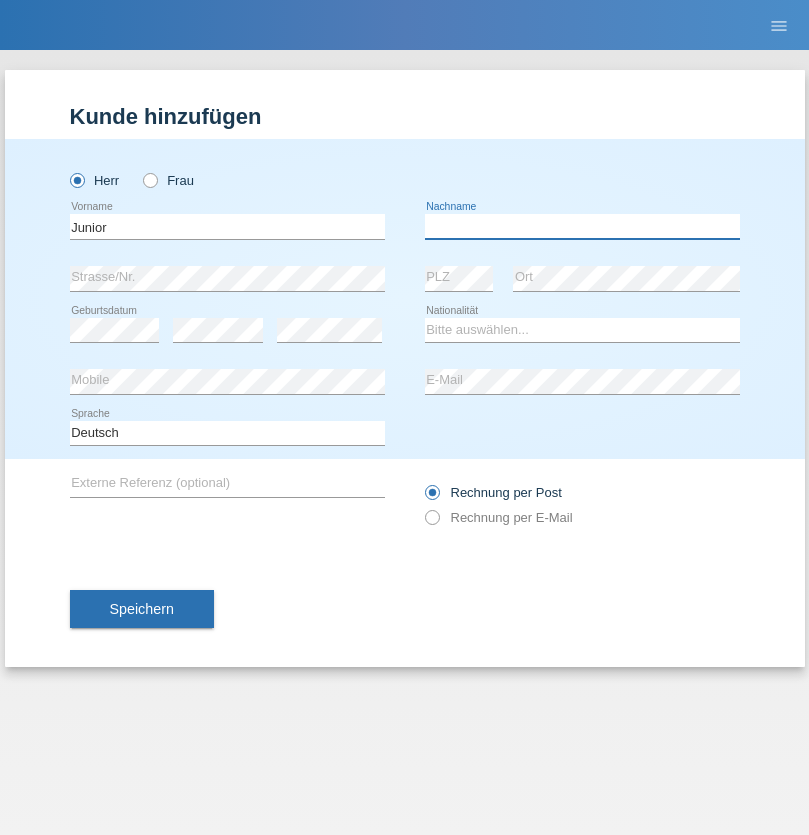 click at bounding box center (582, 226) 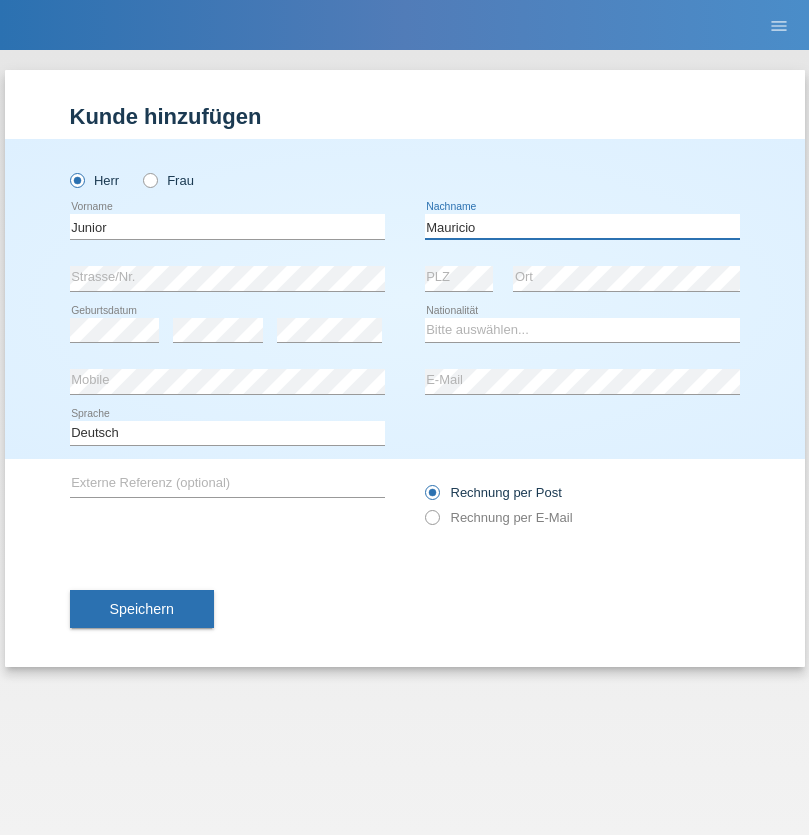 type on "Mauricio" 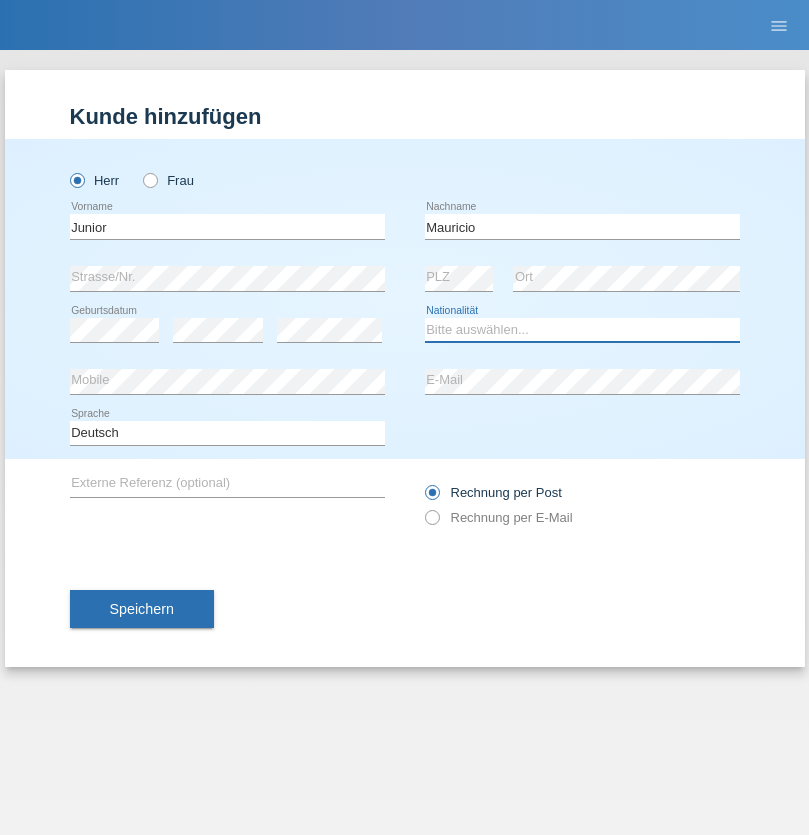 select on "CH" 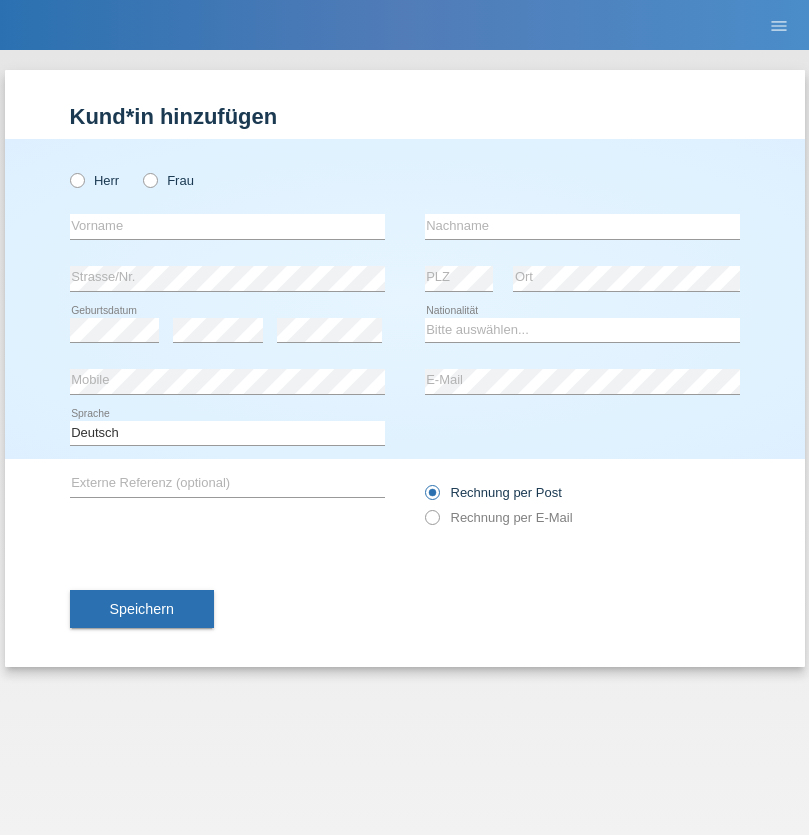 scroll, scrollTop: 0, scrollLeft: 0, axis: both 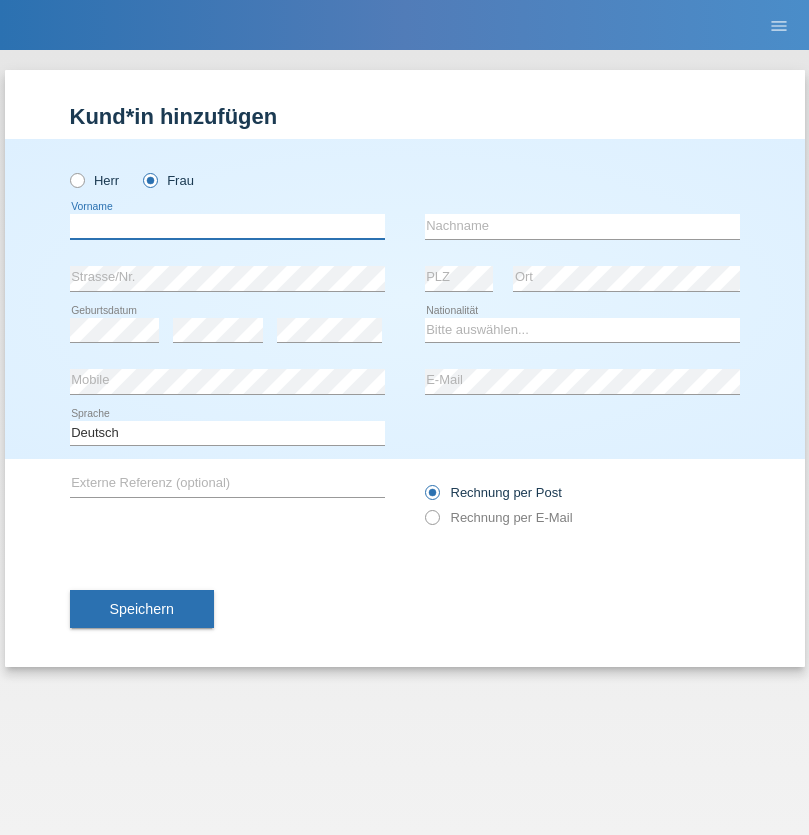 click at bounding box center [227, 226] 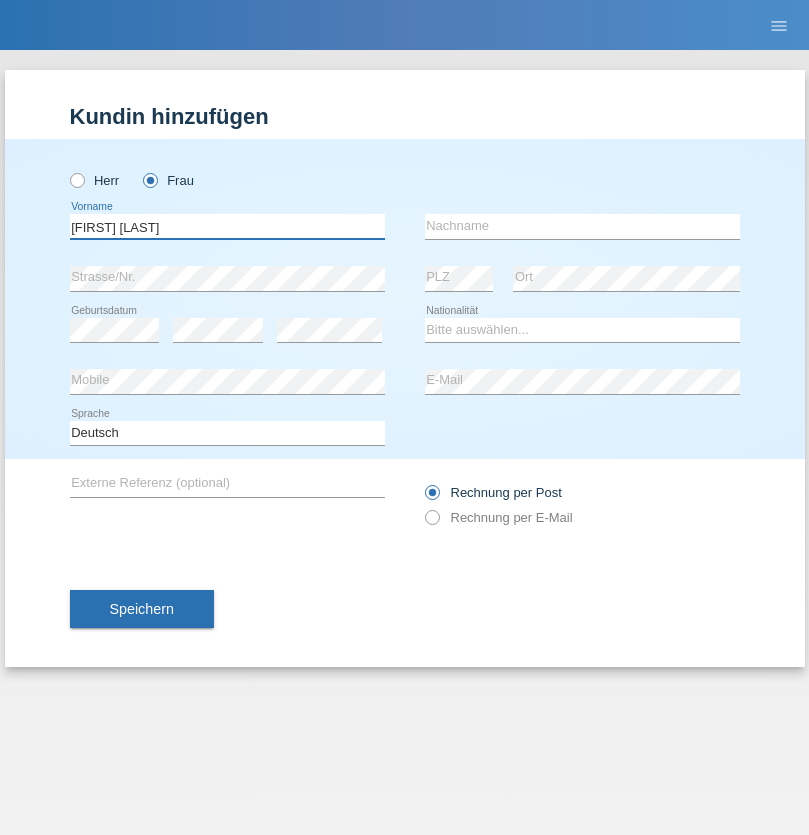 type on "Maria Fernanda" 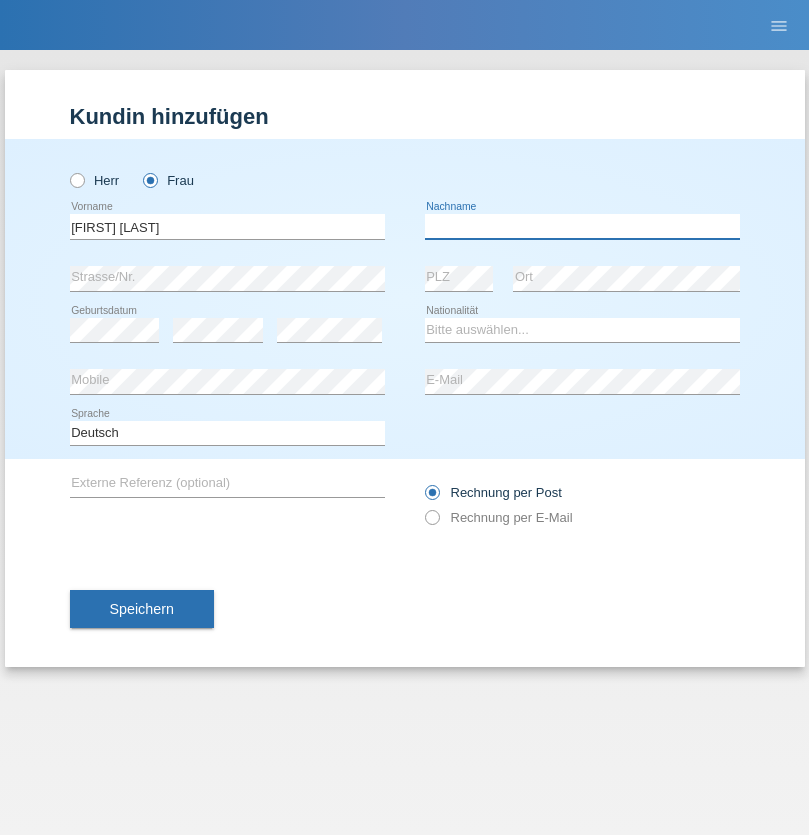 click at bounding box center (582, 226) 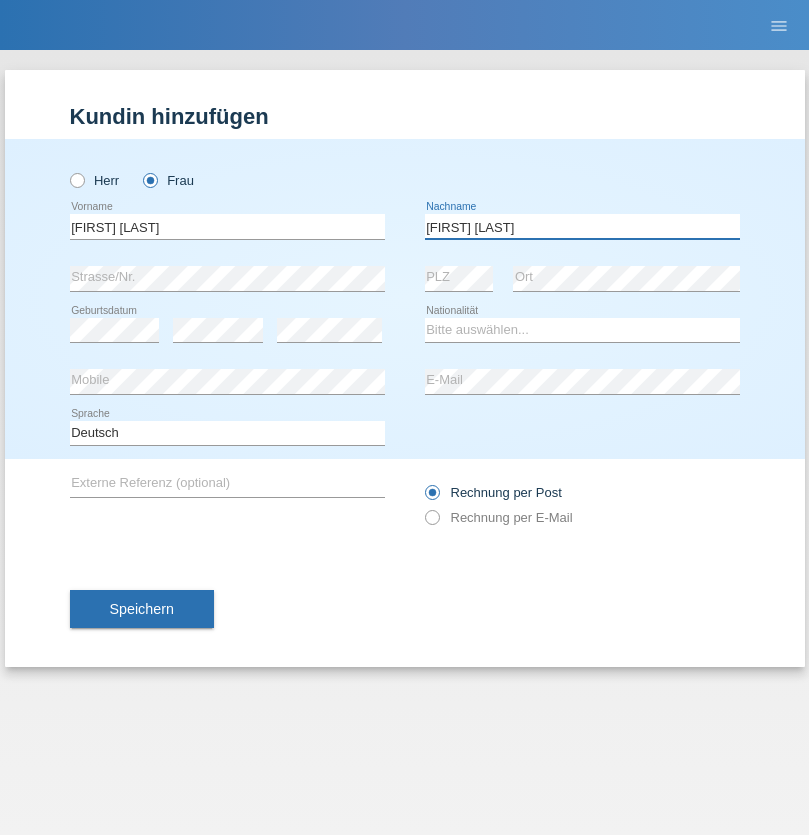 type on "Knusel Campillo" 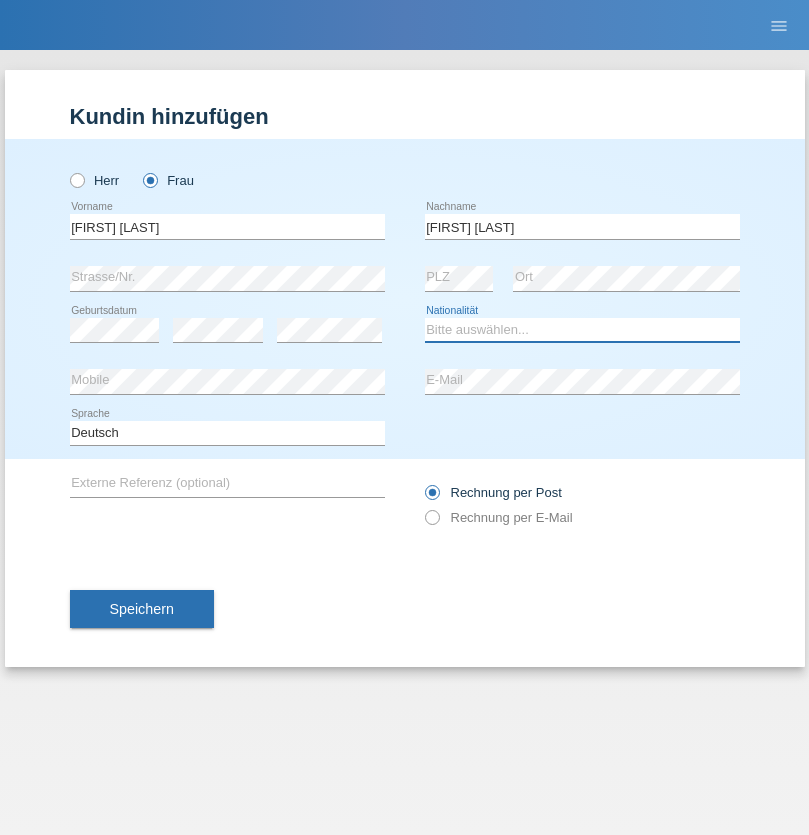select on "CH" 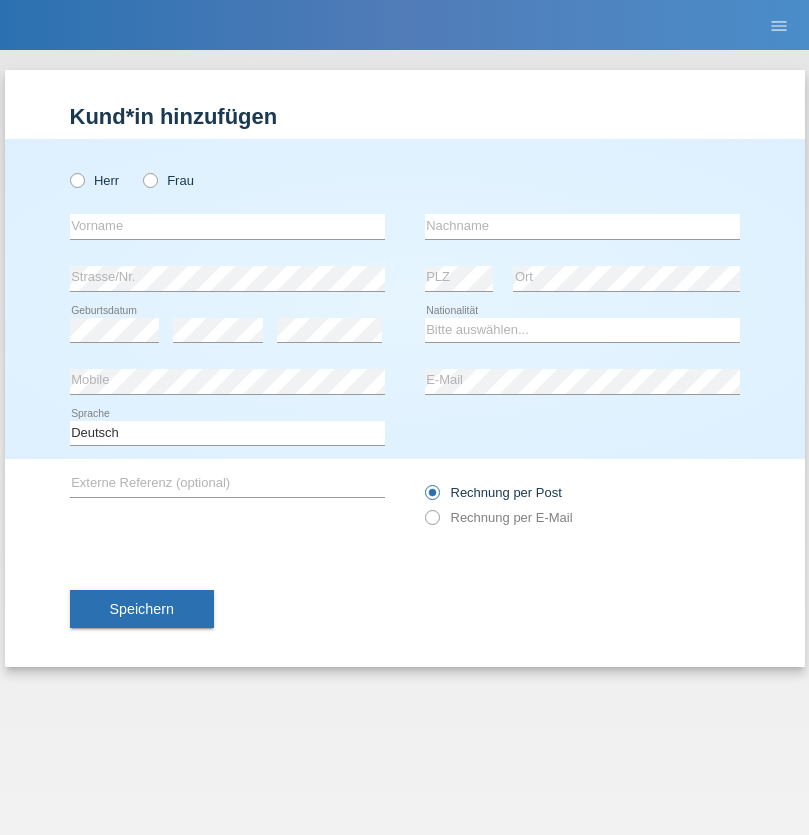 scroll, scrollTop: 0, scrollLeft: 0, axis: both 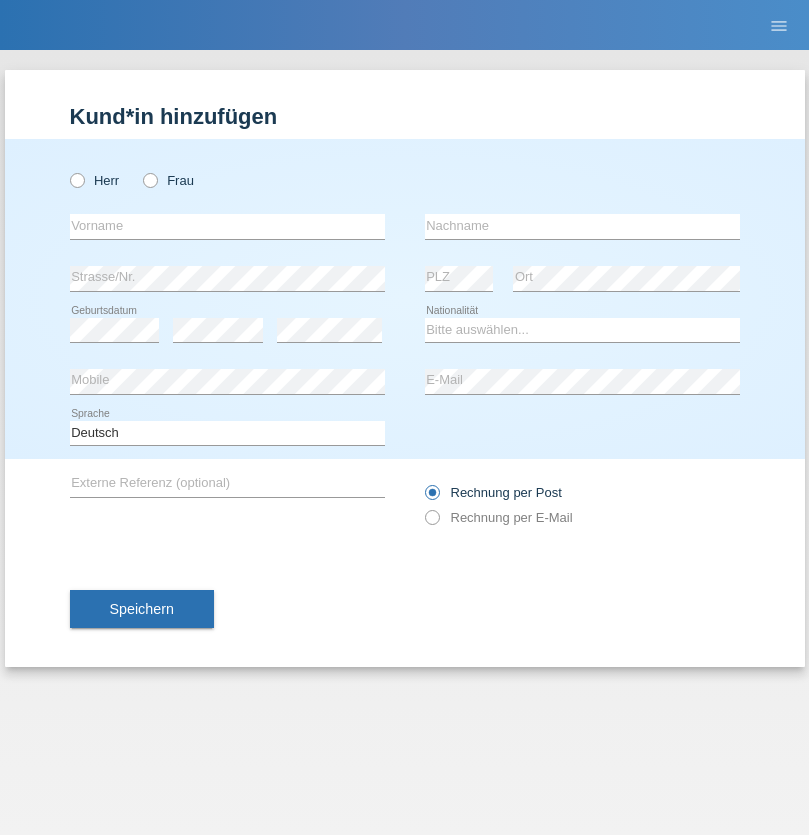 radio on "true" 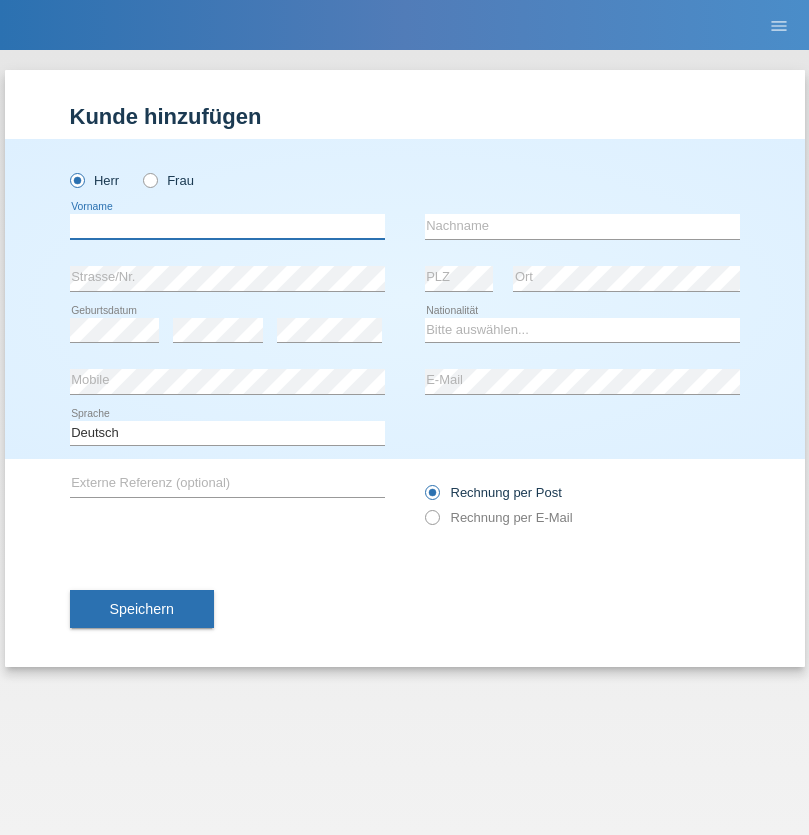 click at bounding box center [227, 226] 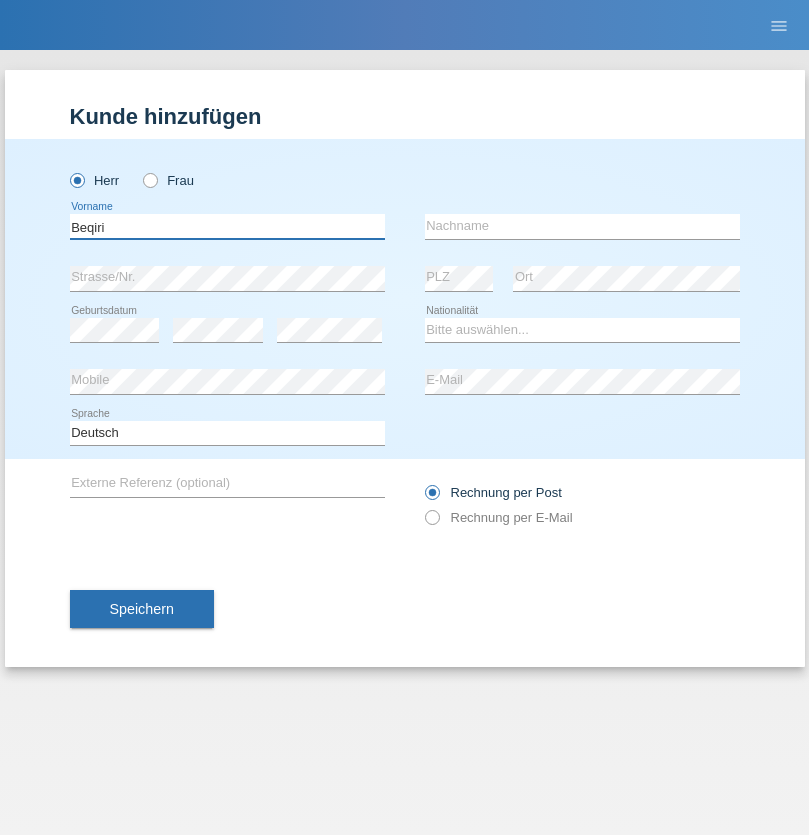 type on "Beqiri" 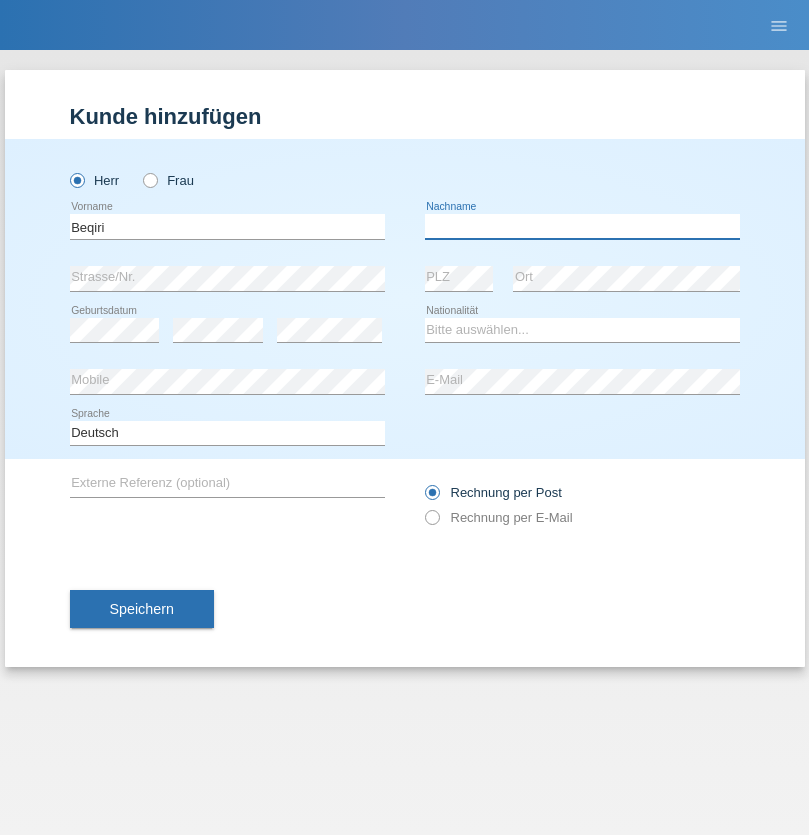 click at bounding box center (582, 226) 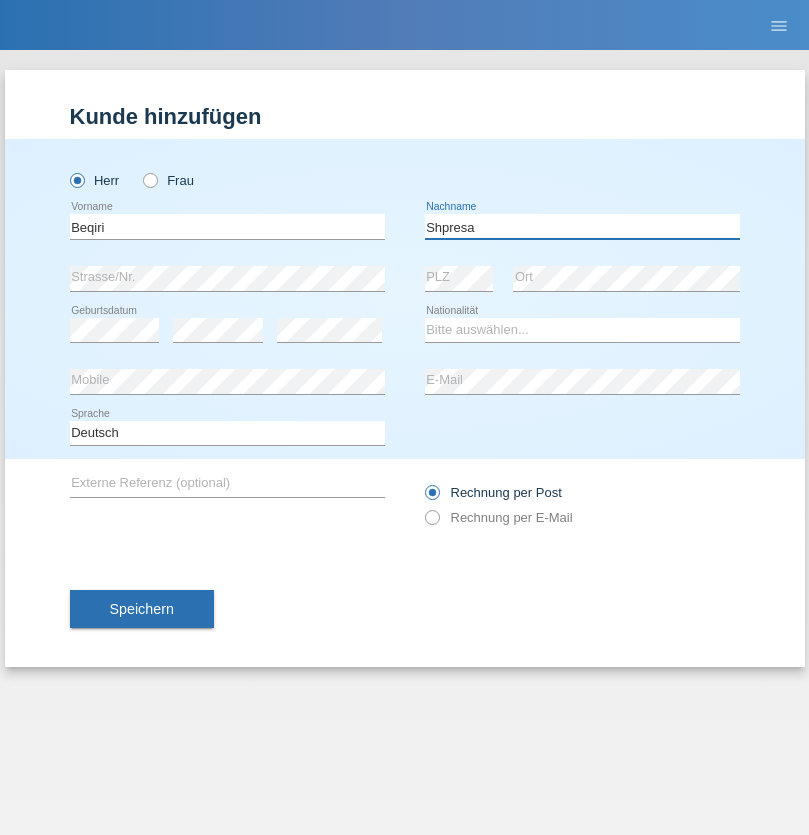 type on "Shpresa" 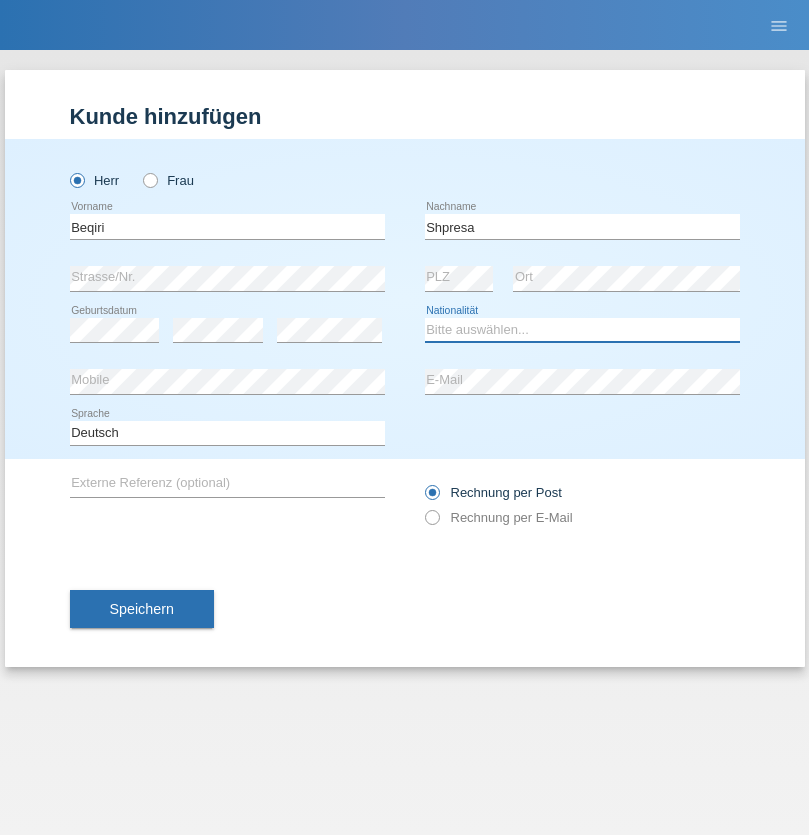 select on "XK" 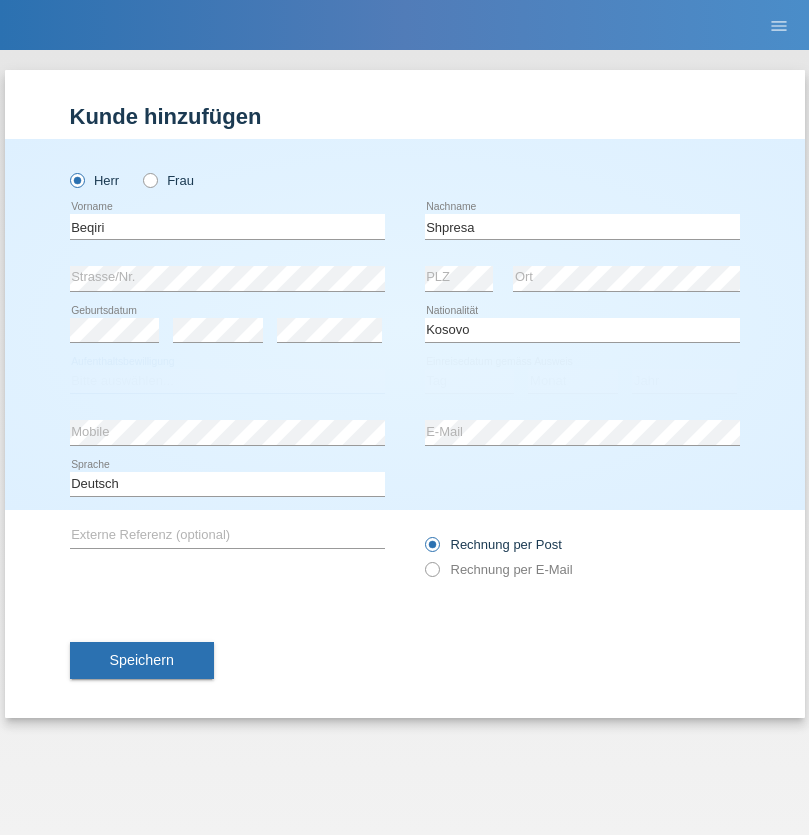 select on "C" 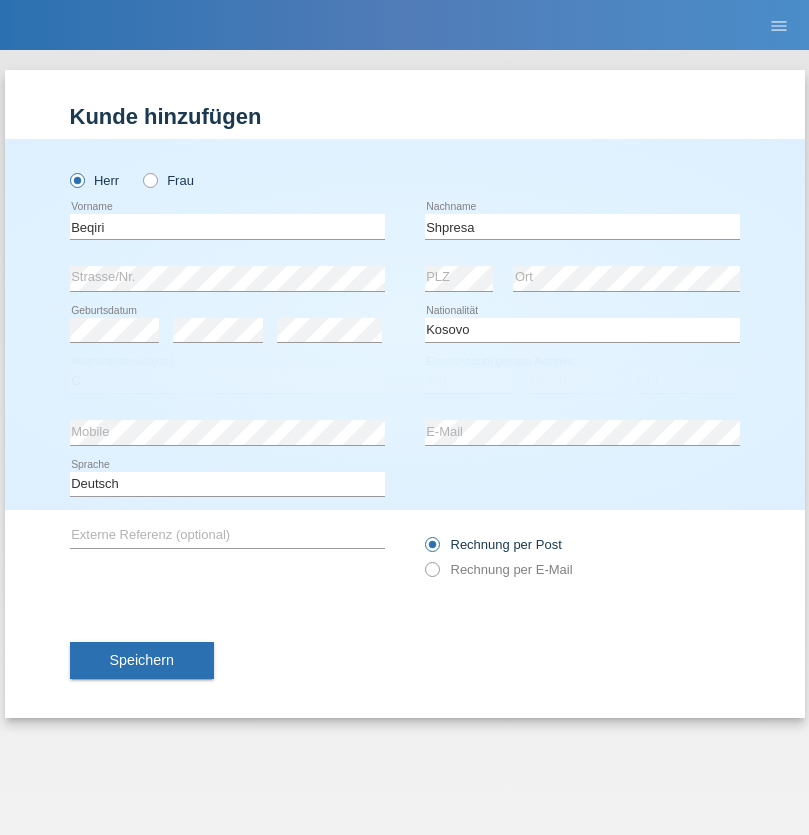 select on "08" 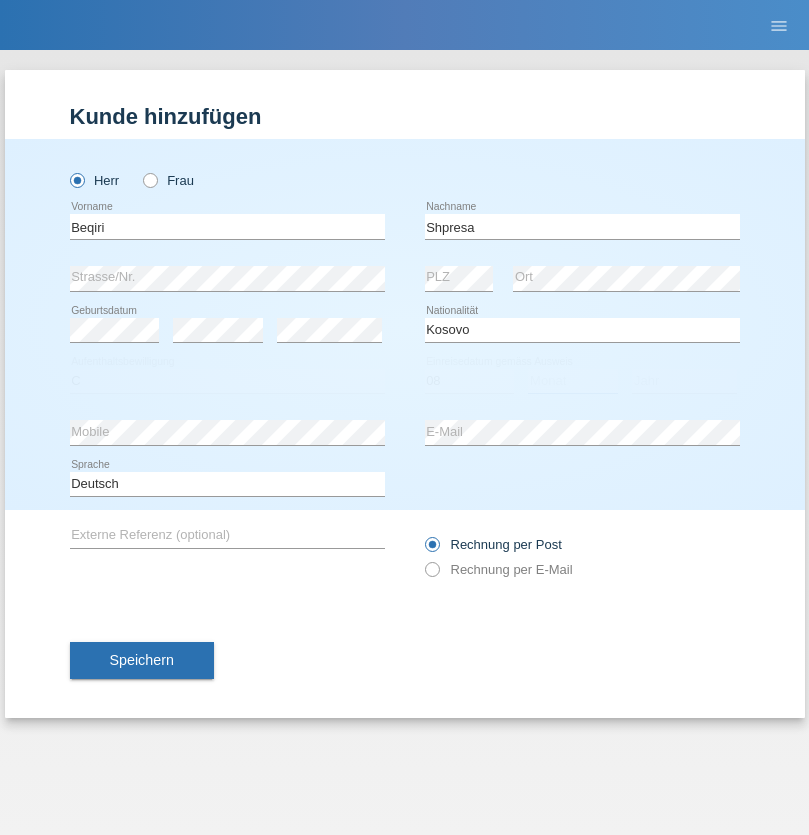 select on "02" 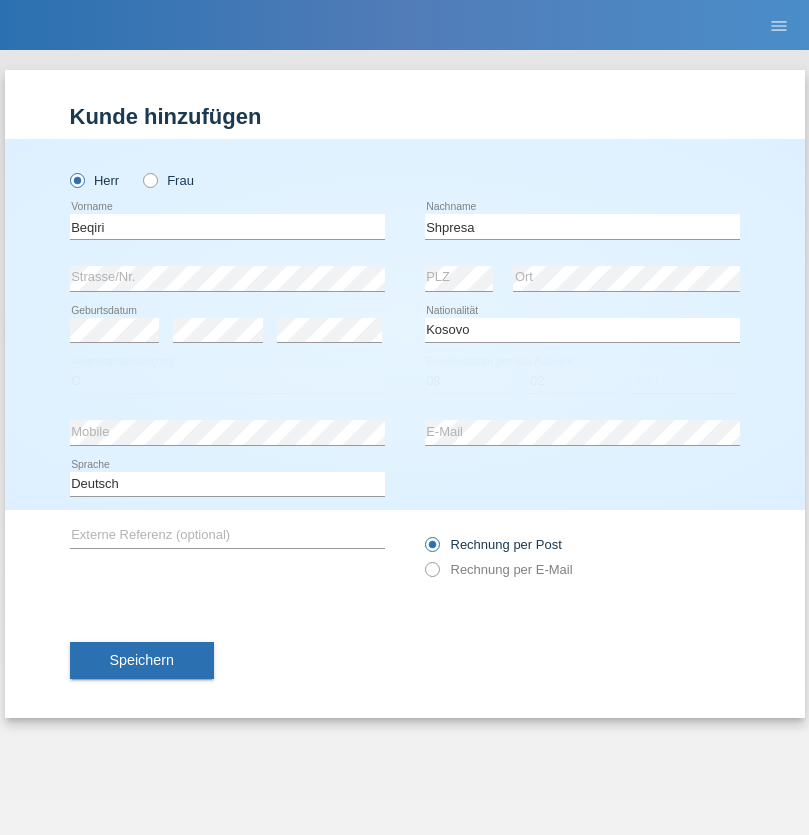 select on "1979" 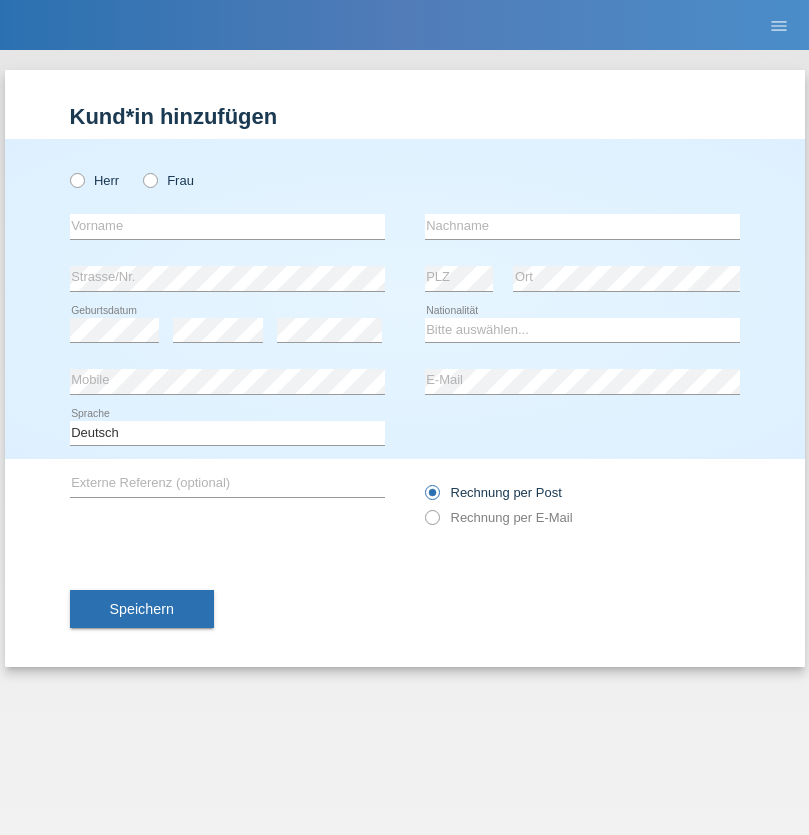 scroll, scrollTop: 0, scrollLeft: 0, axis: both 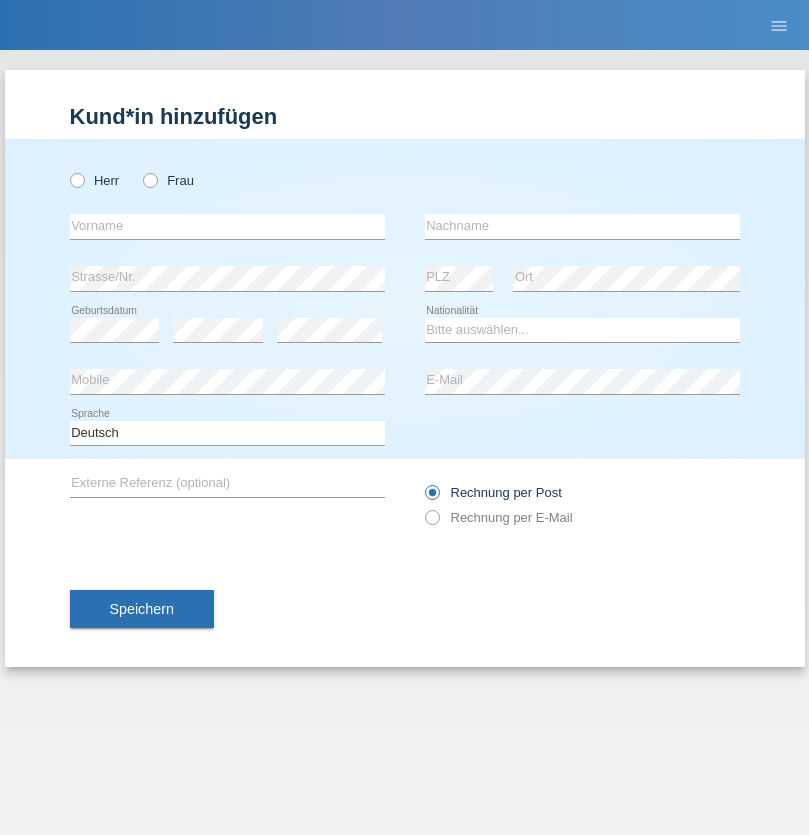 radio on "true" 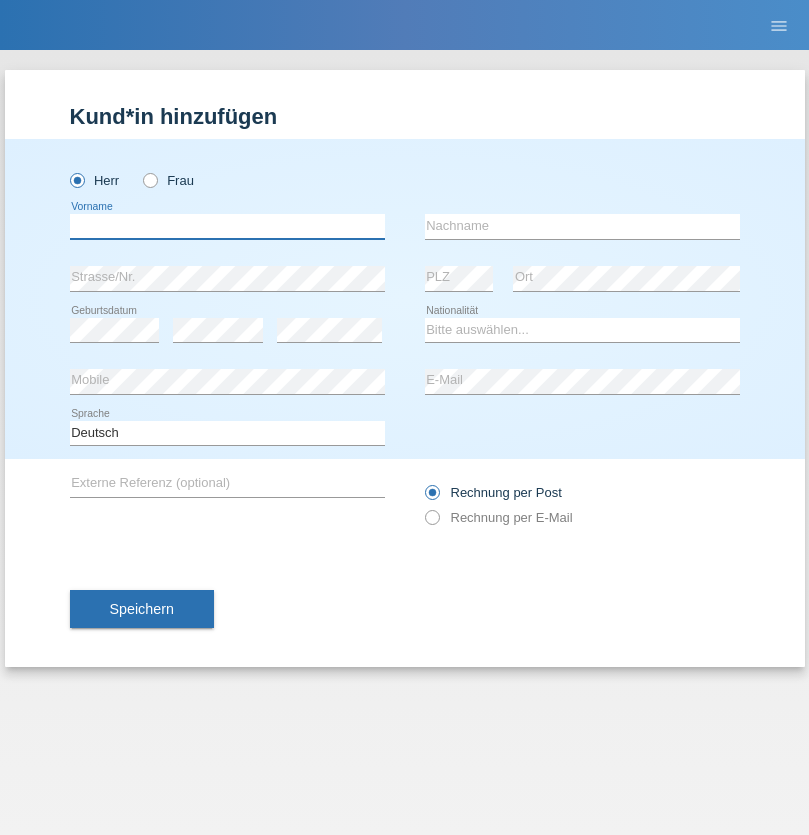 click at bounding box center [227, 226] 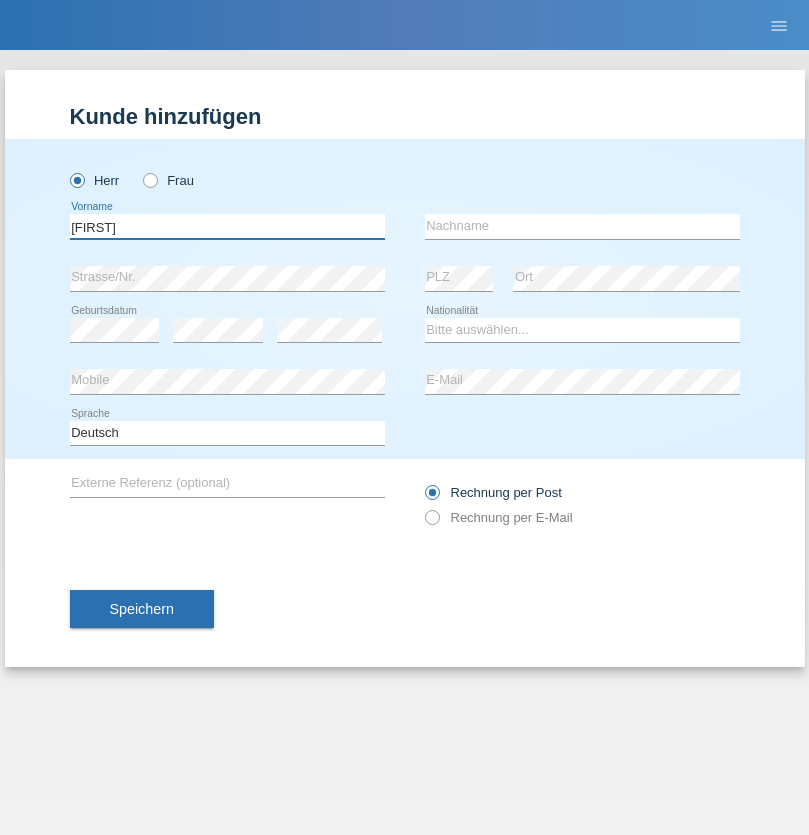 type on "[FIRST]" 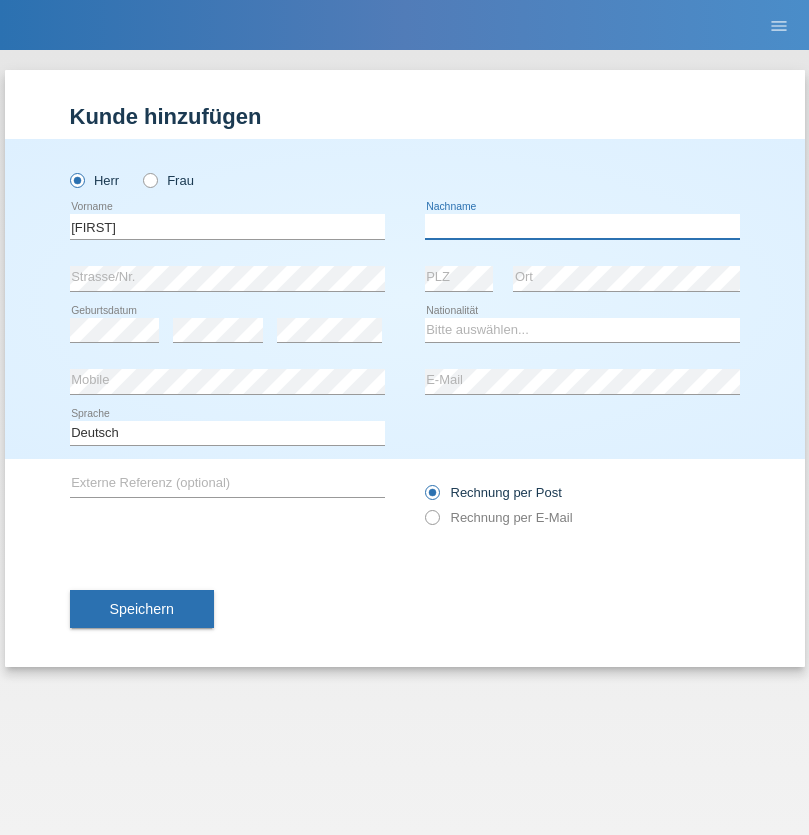 click at bounding box center (582, 226) 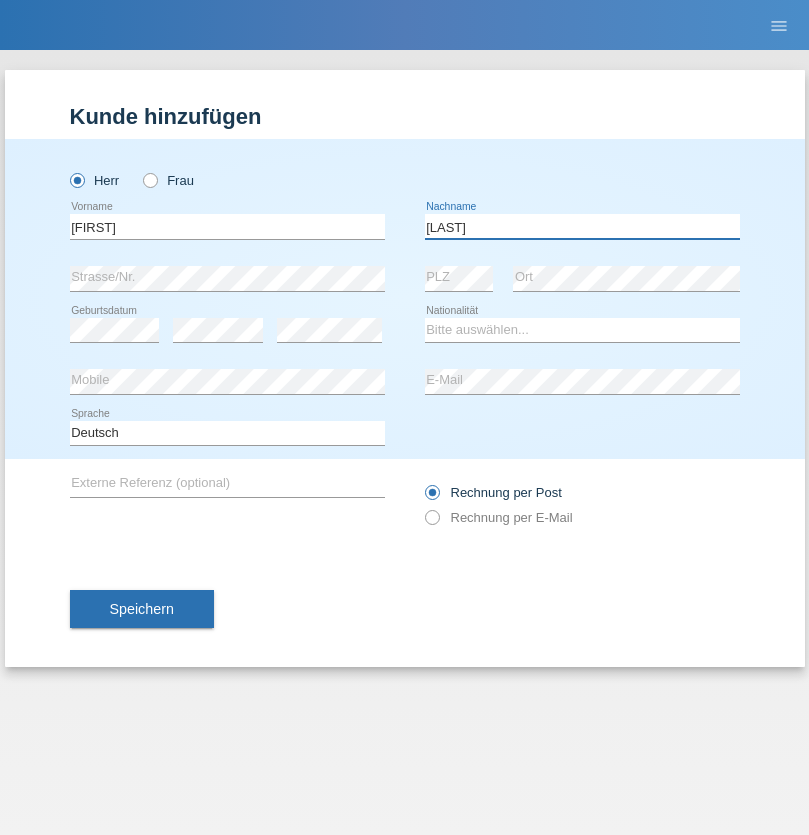 type on "[LAST]" 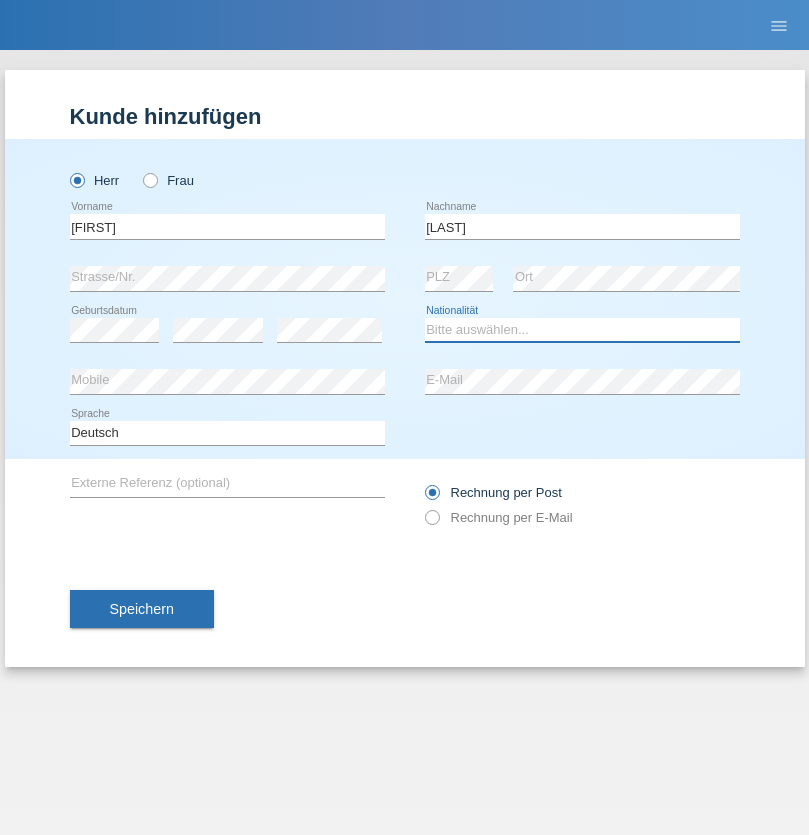 select on "CH" 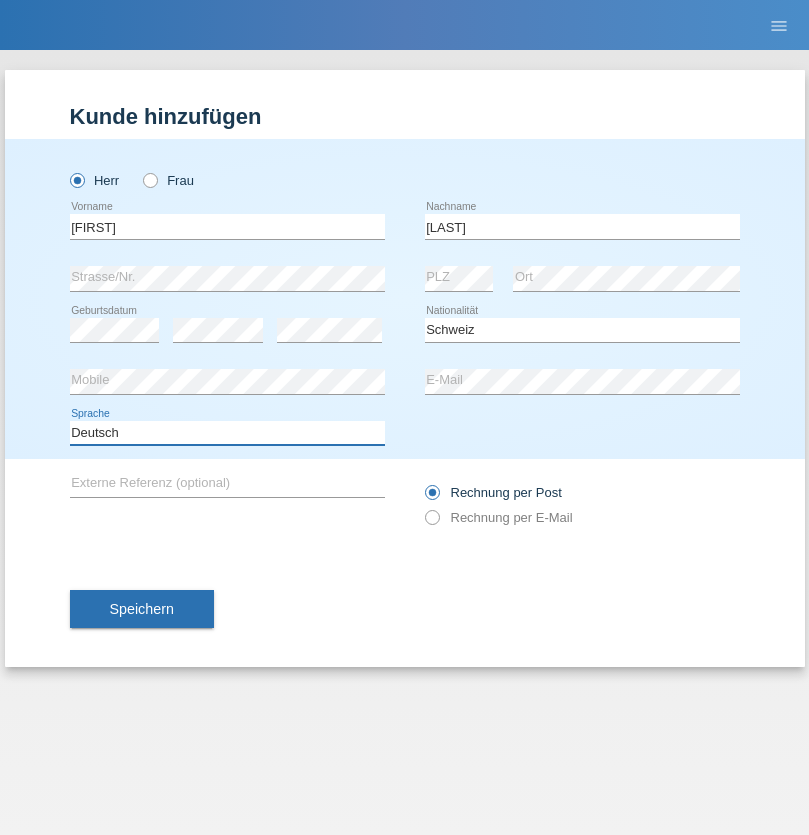 select on "en" 